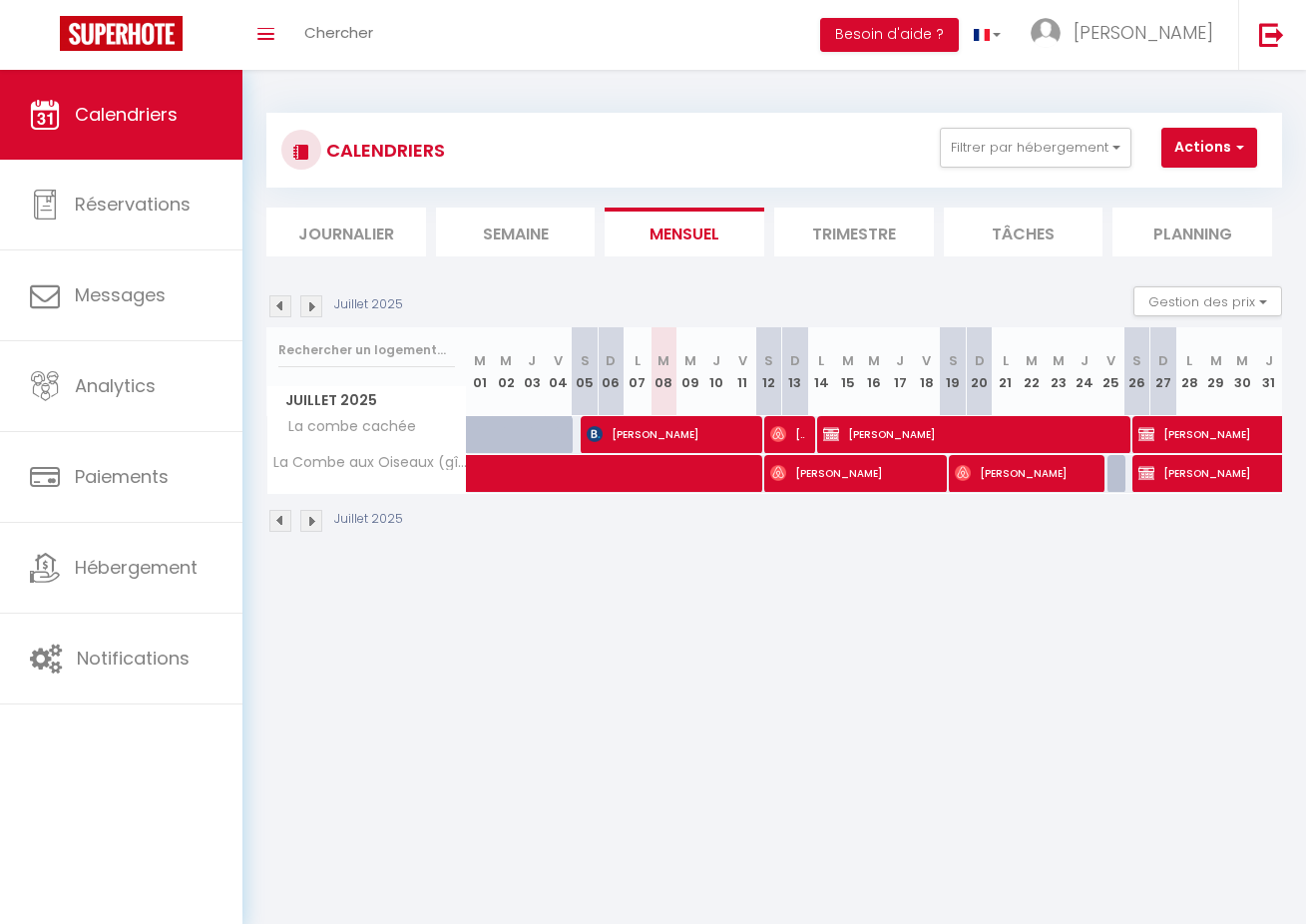 select 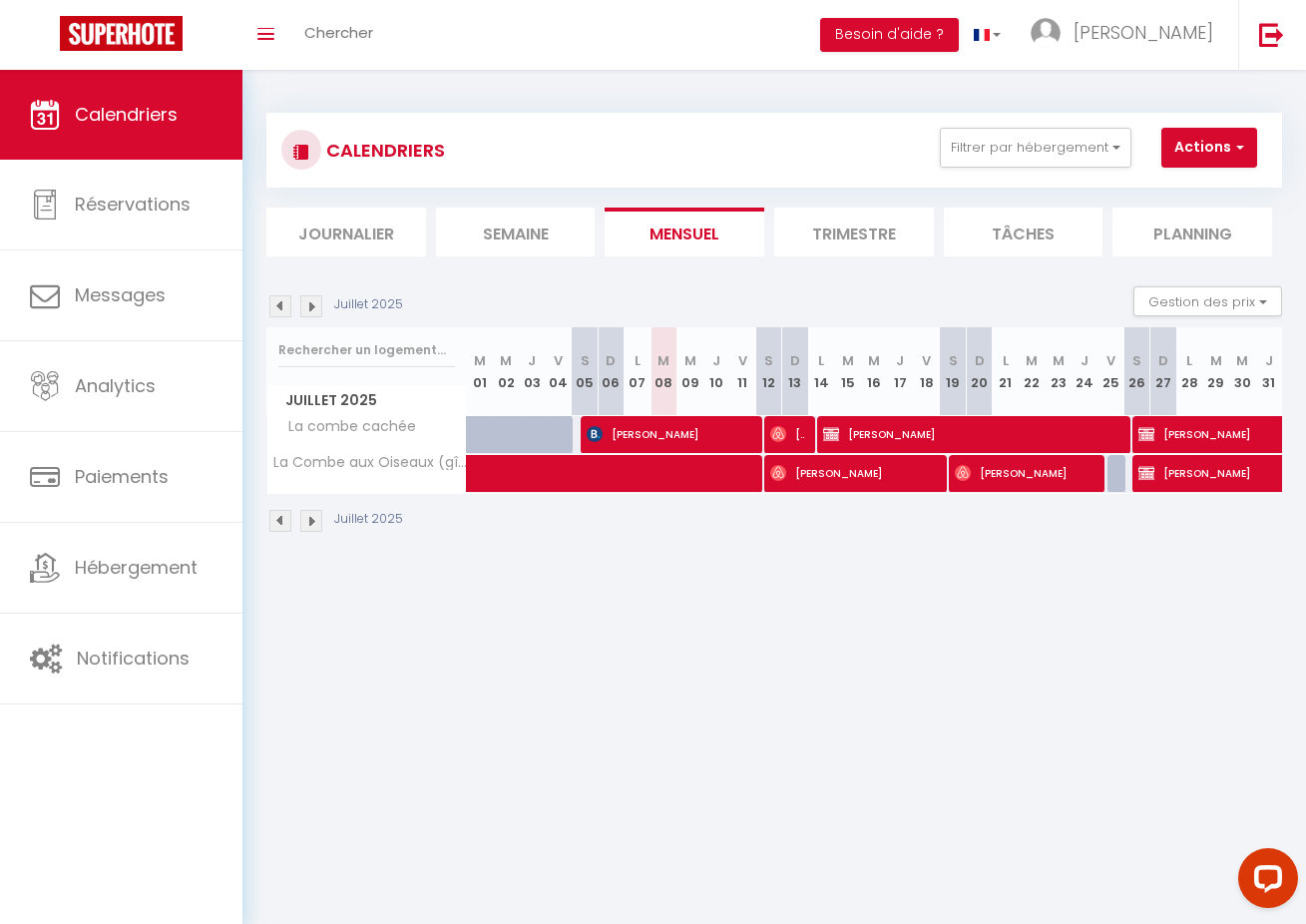 scroll, scrollTop: 0, scrollLeft: 0, axis: both 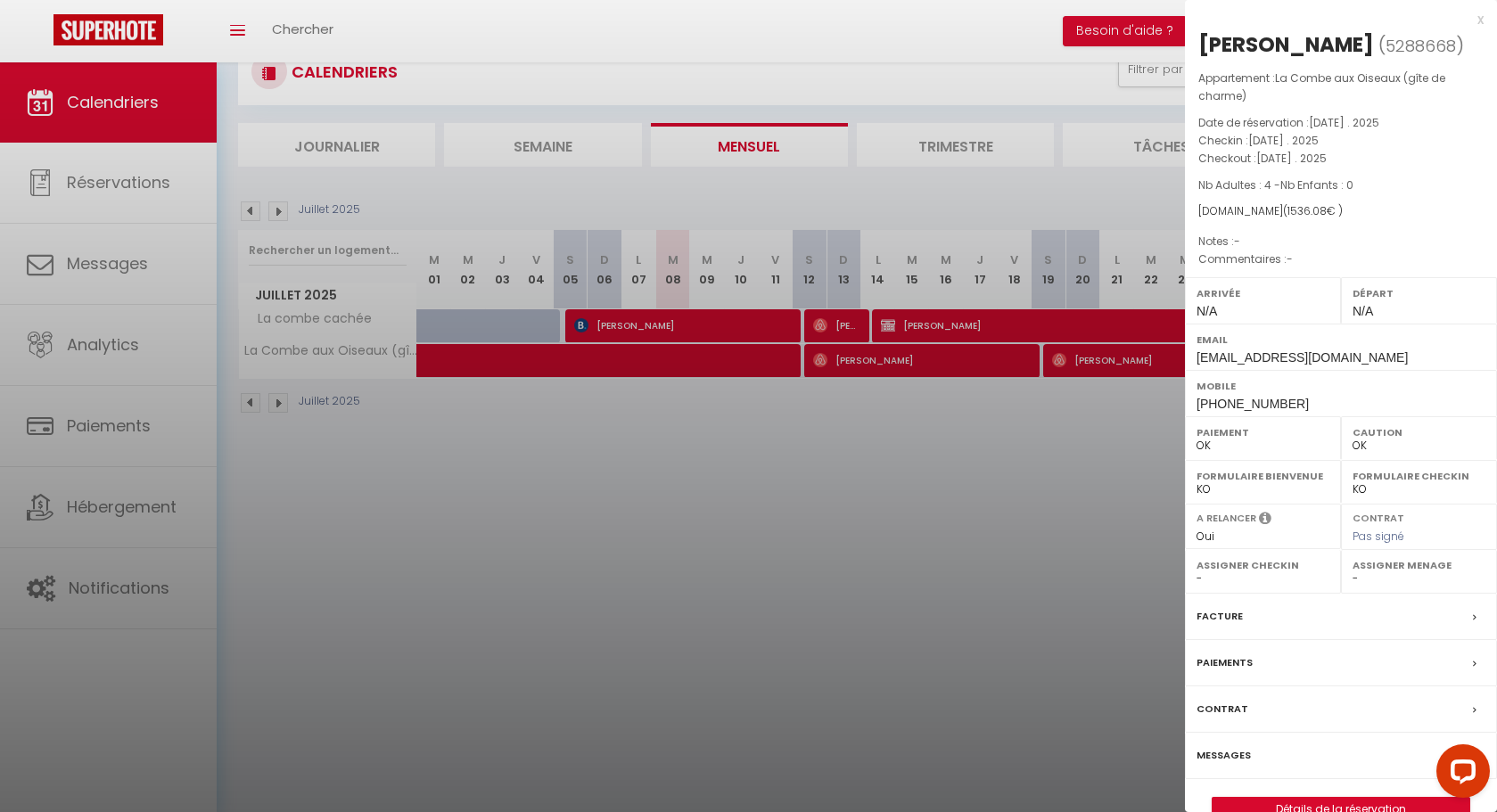 click at bounding box center [748, 406] 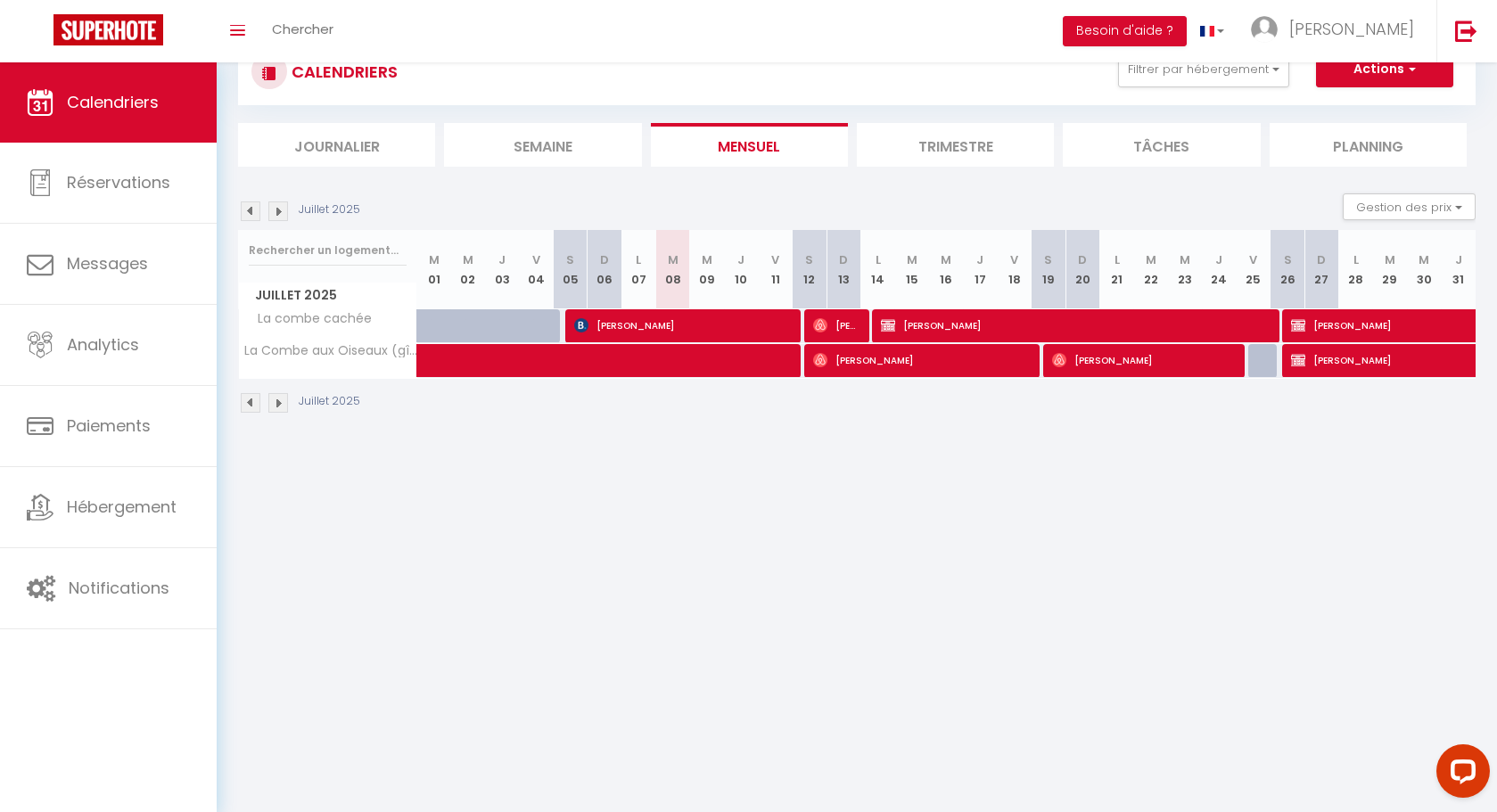 click on "[PERSON_NAME]" at bounding box center [920, 360] 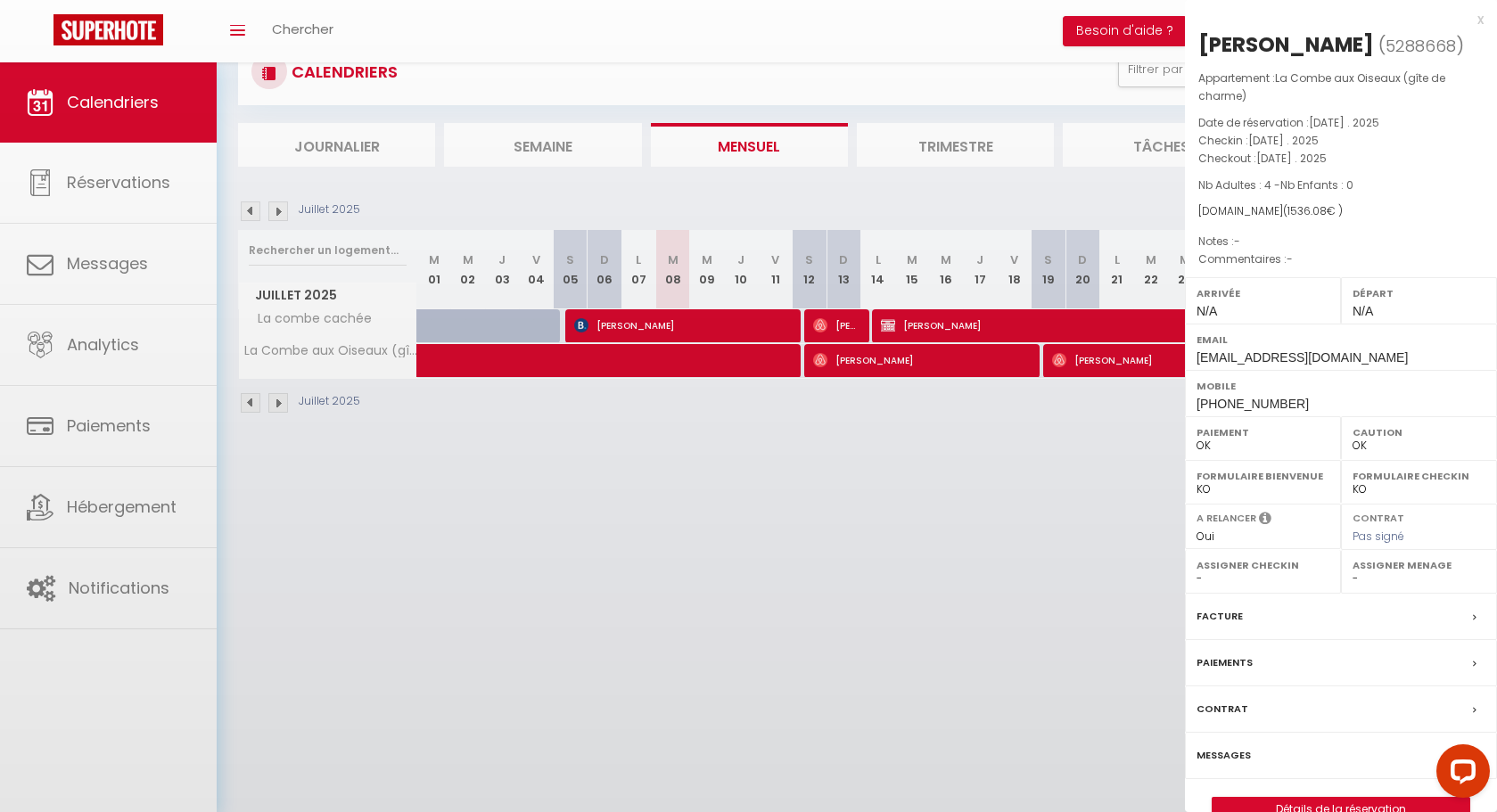 click at bounding box center [748, 406] 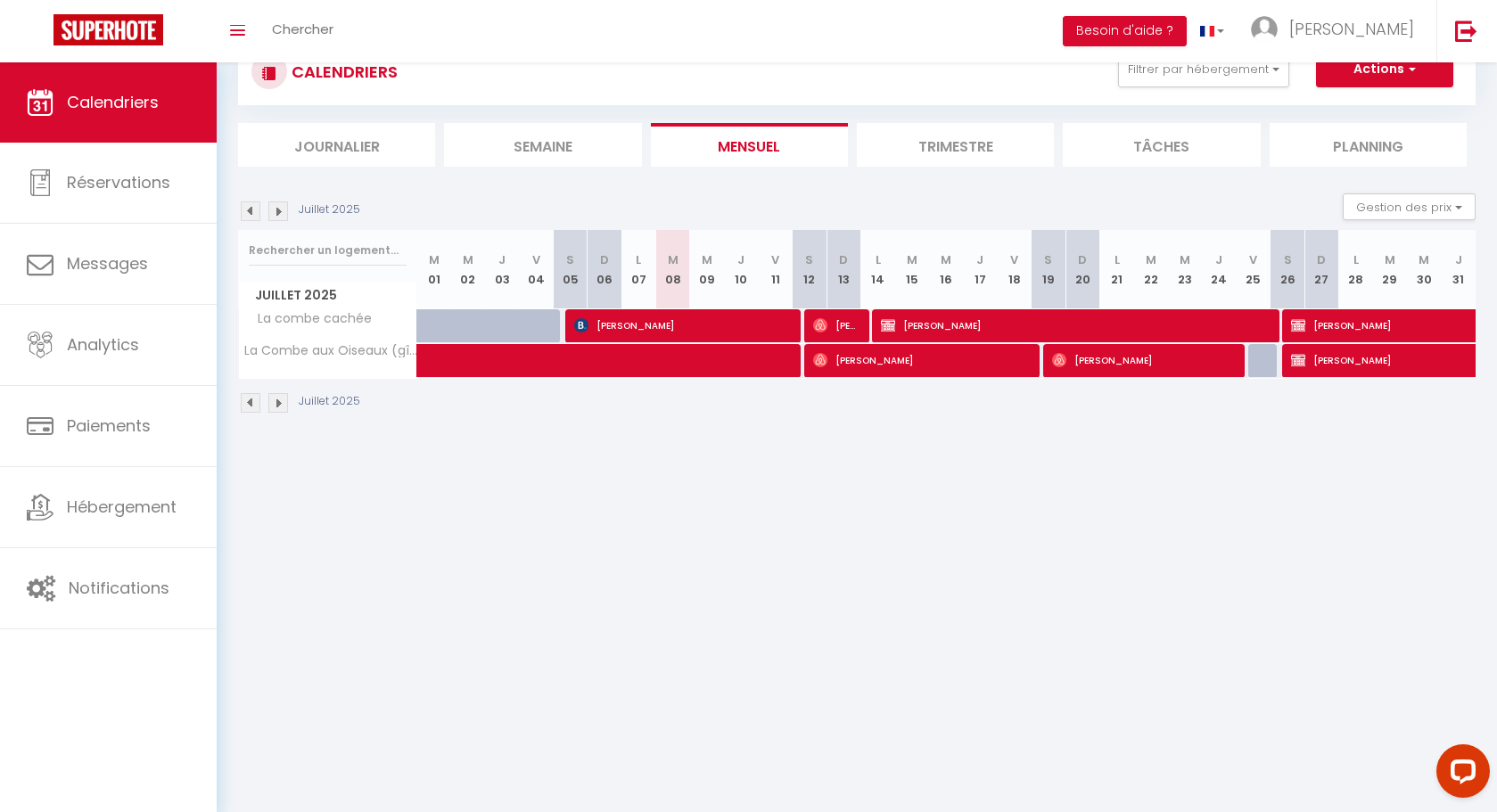 click on "[PERSON_NAME]" at bounding box center [920, 360] 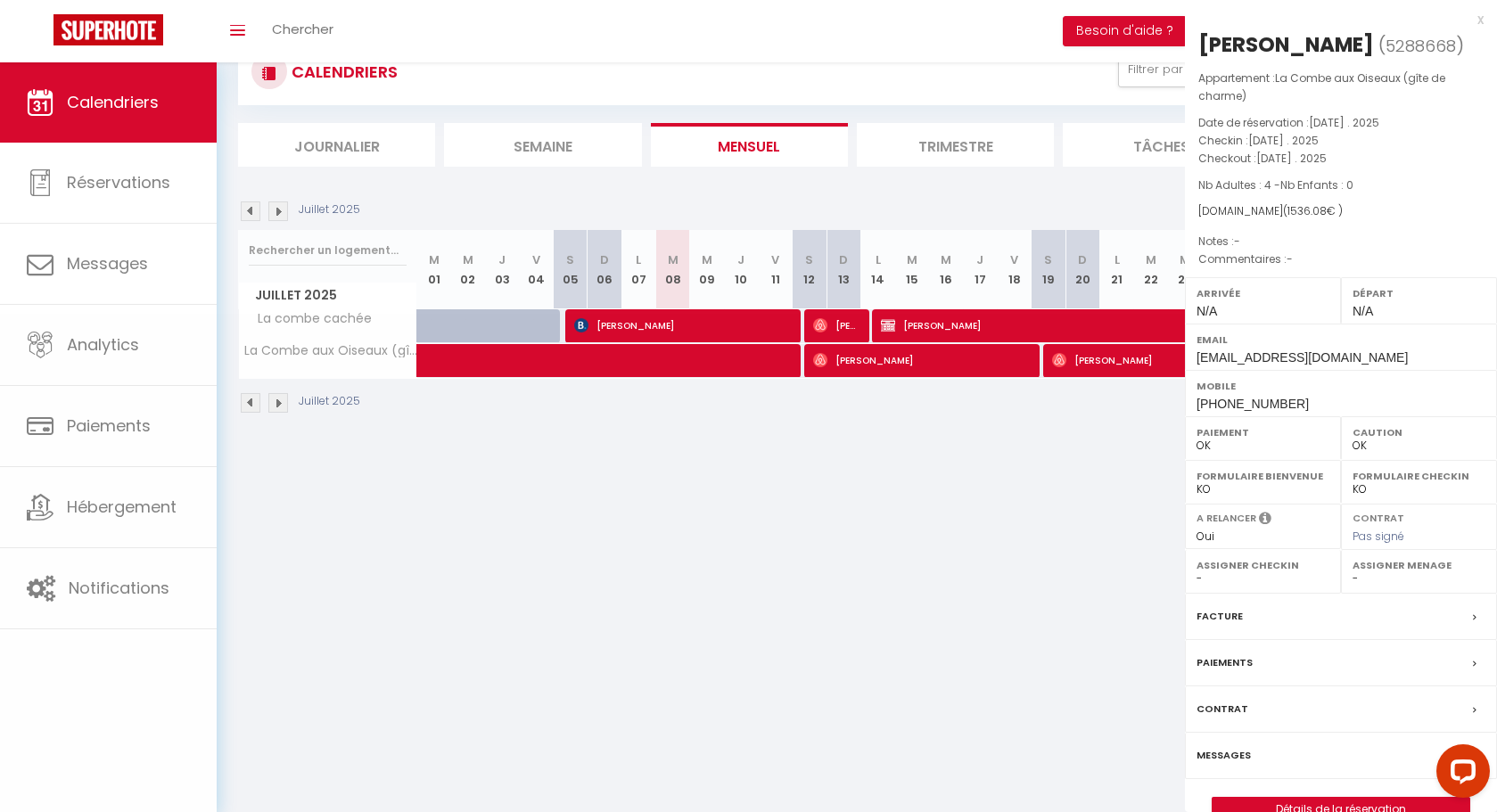 click at bounding box center (748, 406) 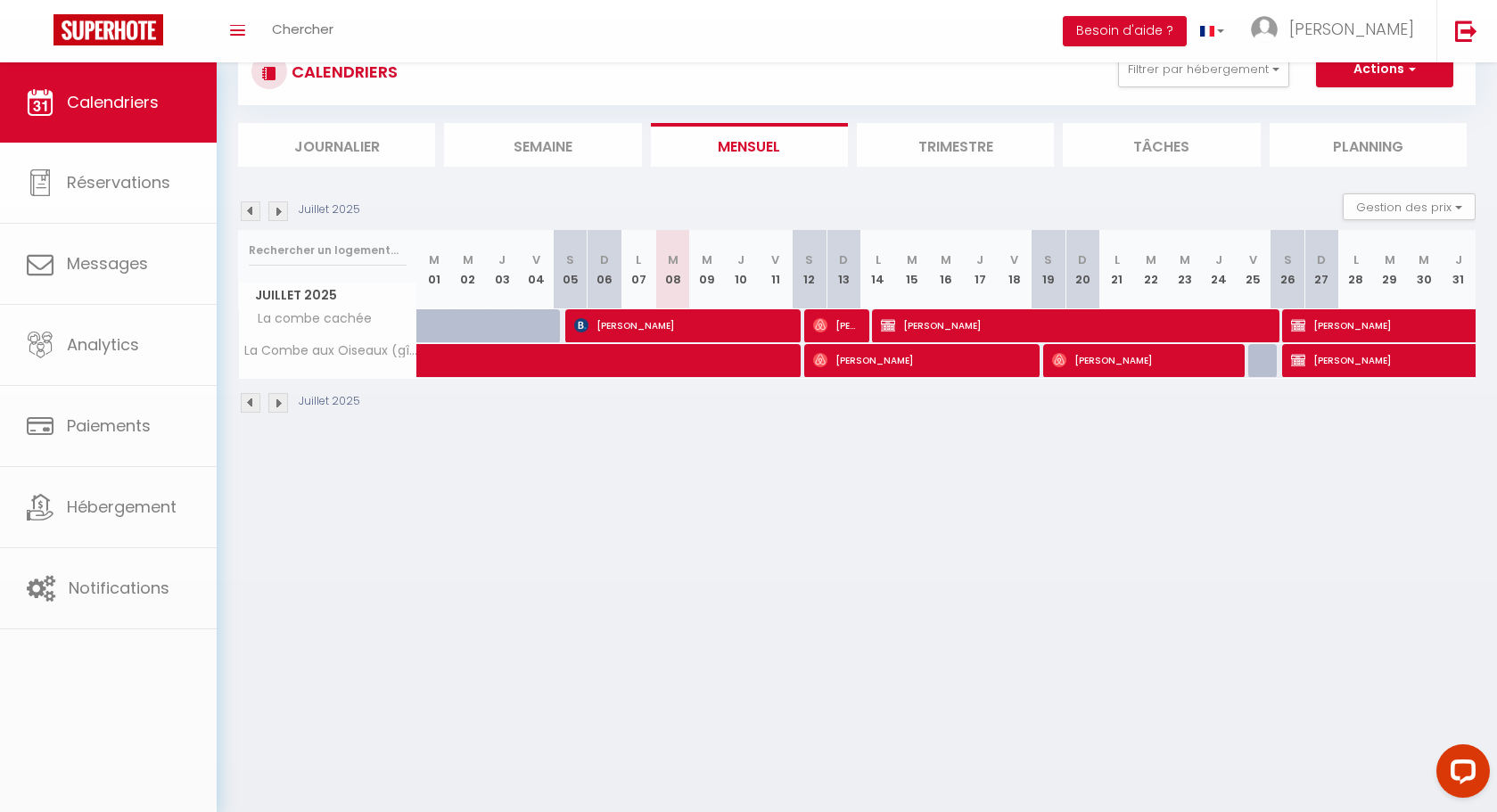 click on "[PERSON_NAME]" at bounding box center [920, 360] 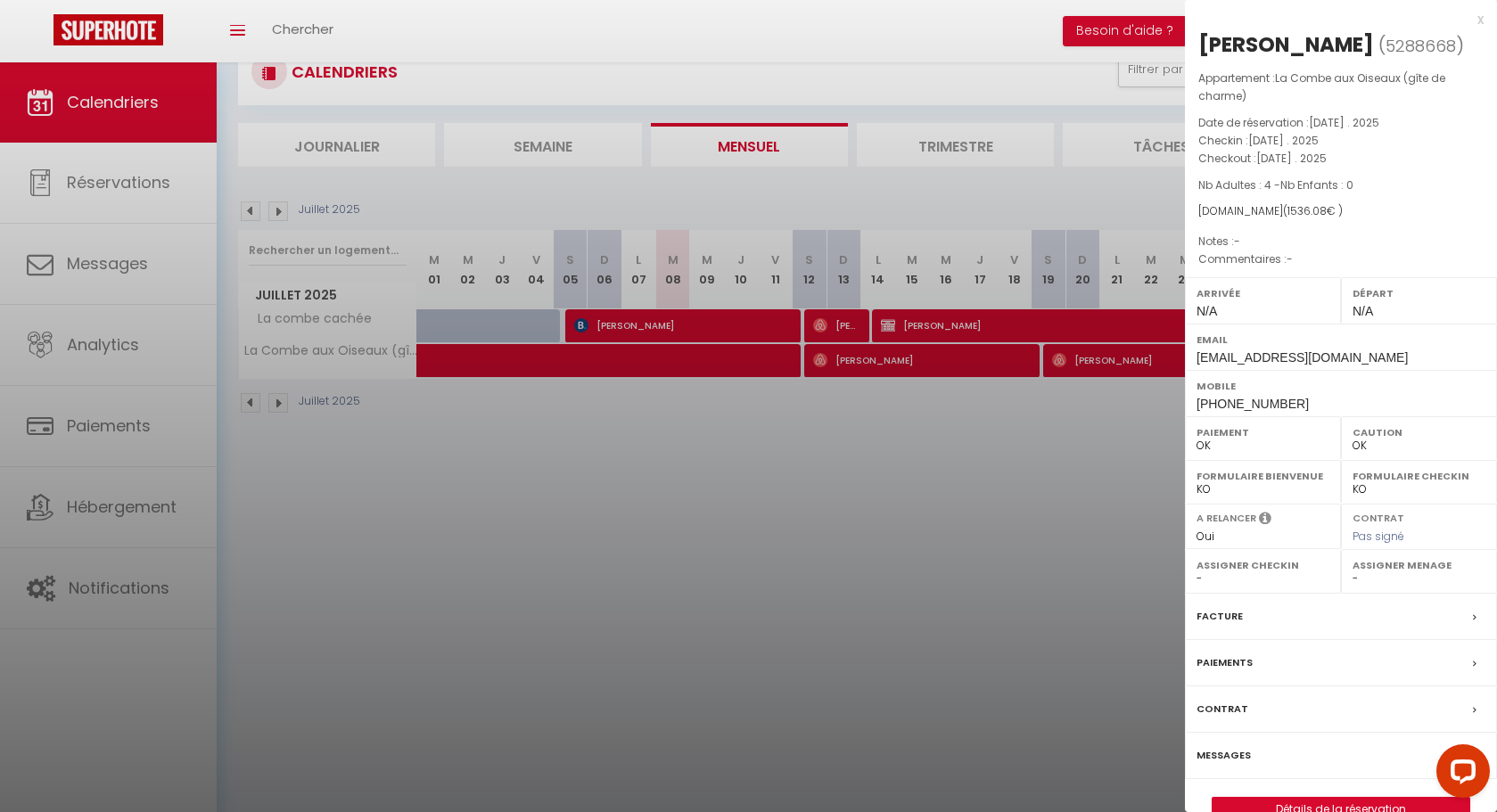 click on "Paiements" at bounding box center [1341, 663] 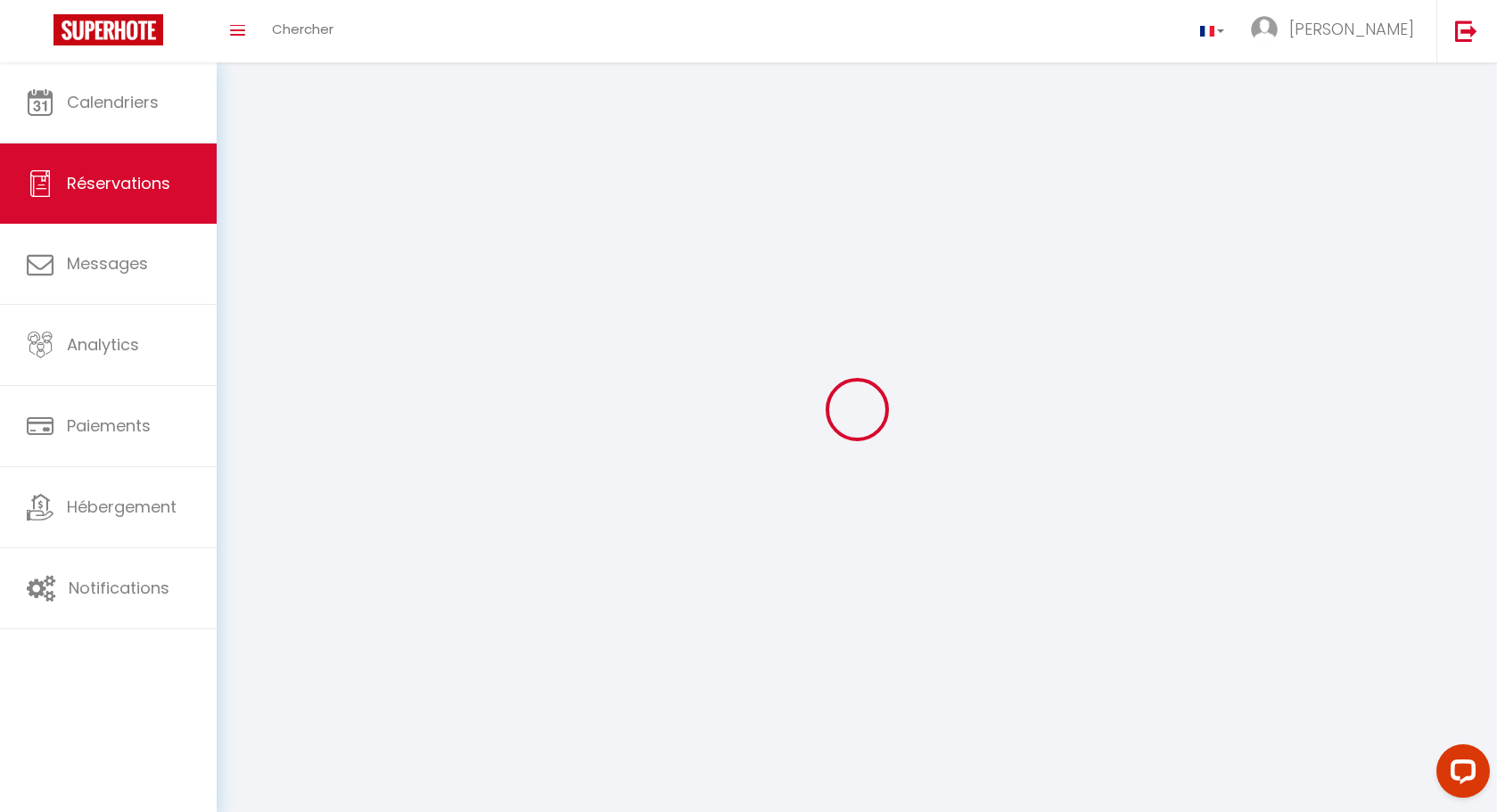 select 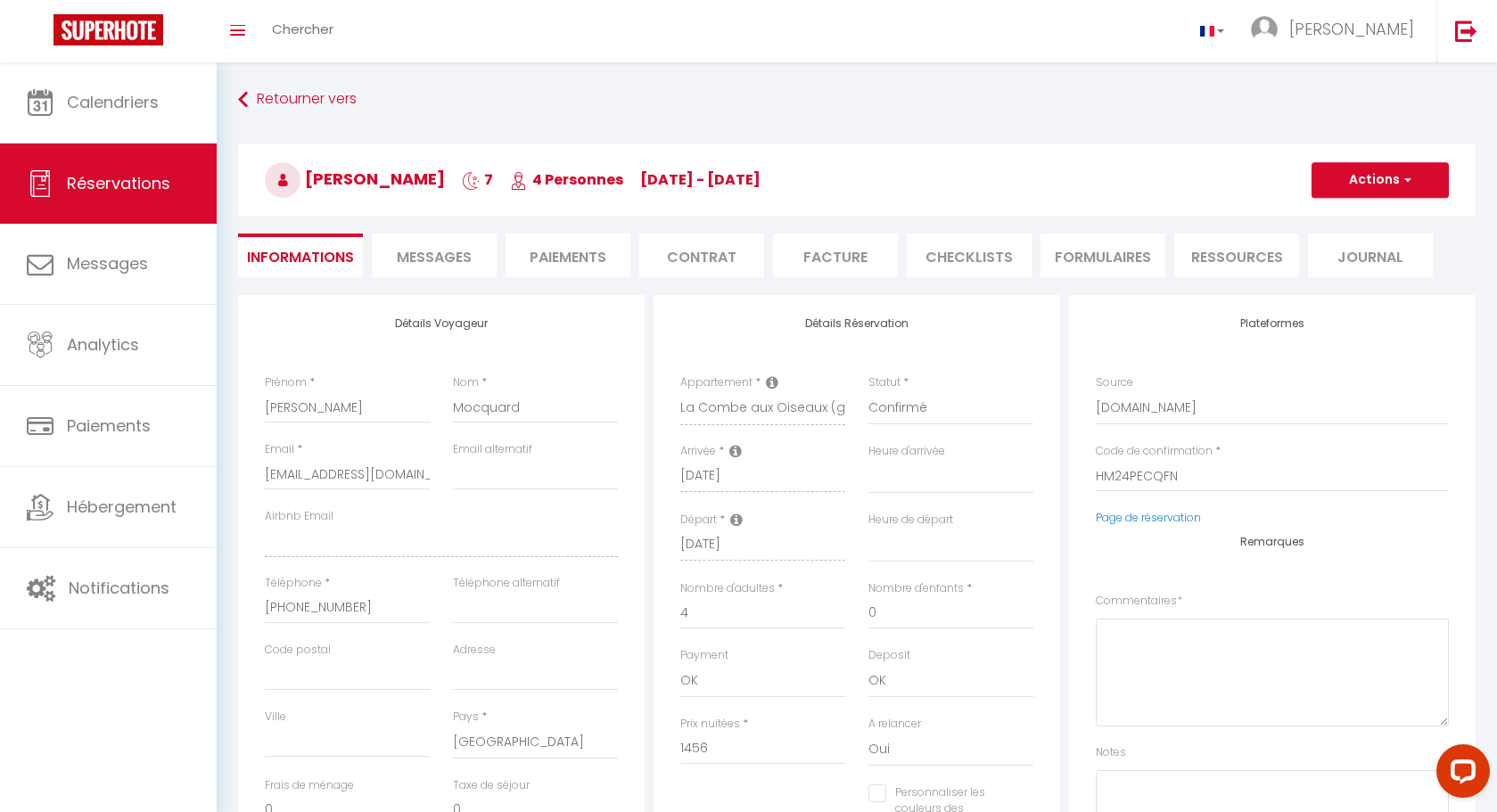 select 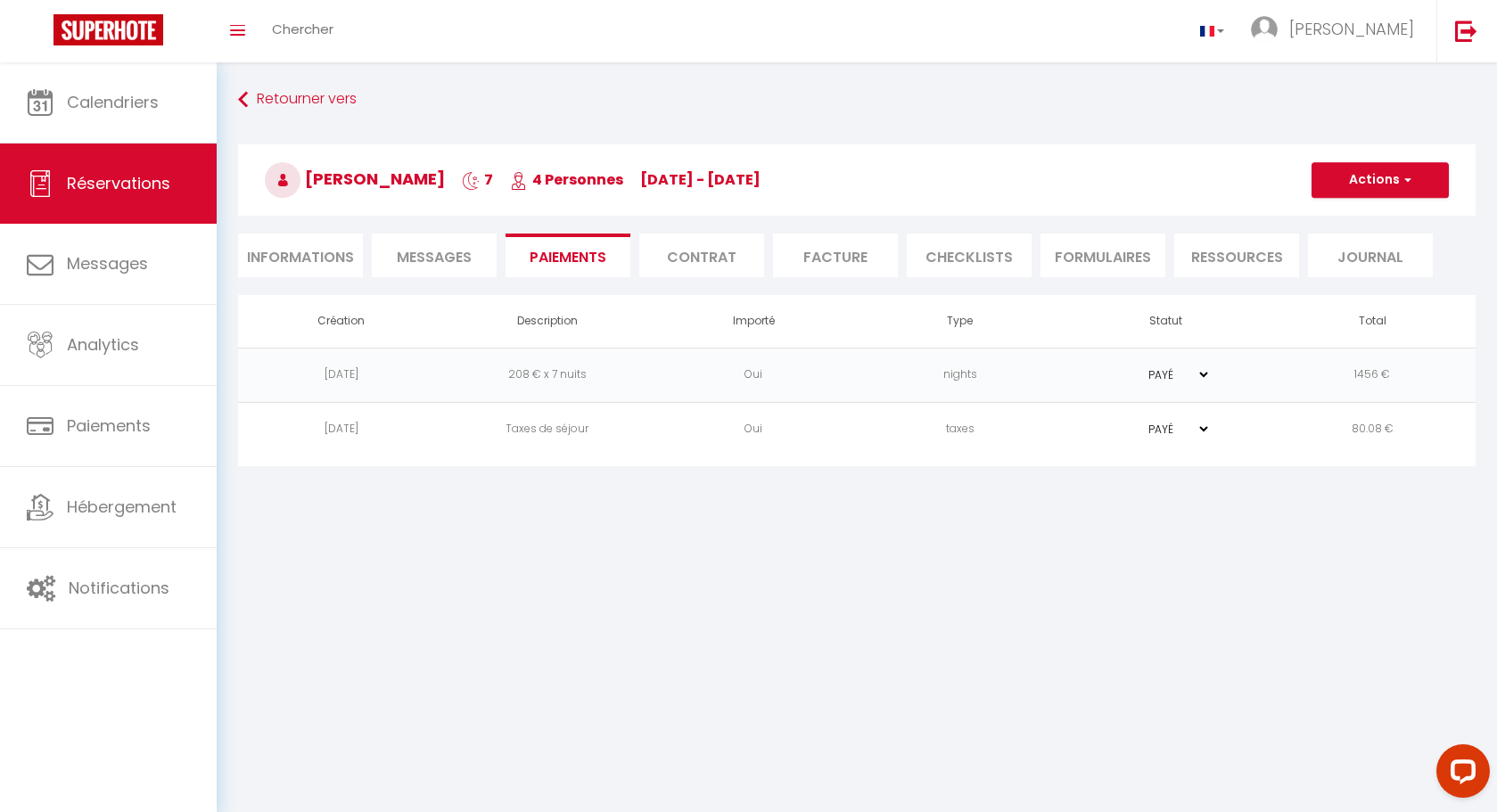 click at bounding box center [283, 180] 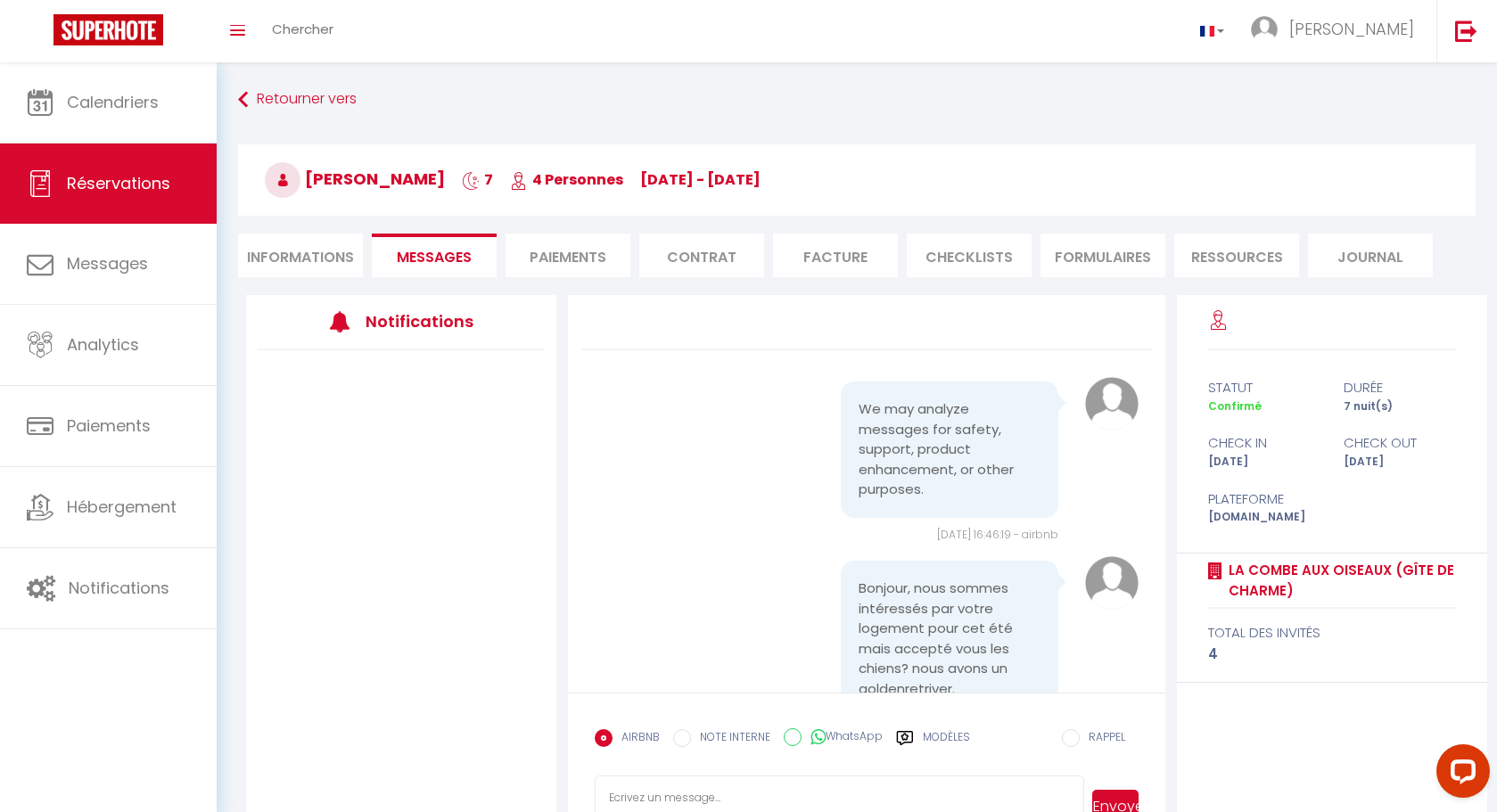 scroll, scrollTop: 62, scrollLeft: 0, axis: vertical 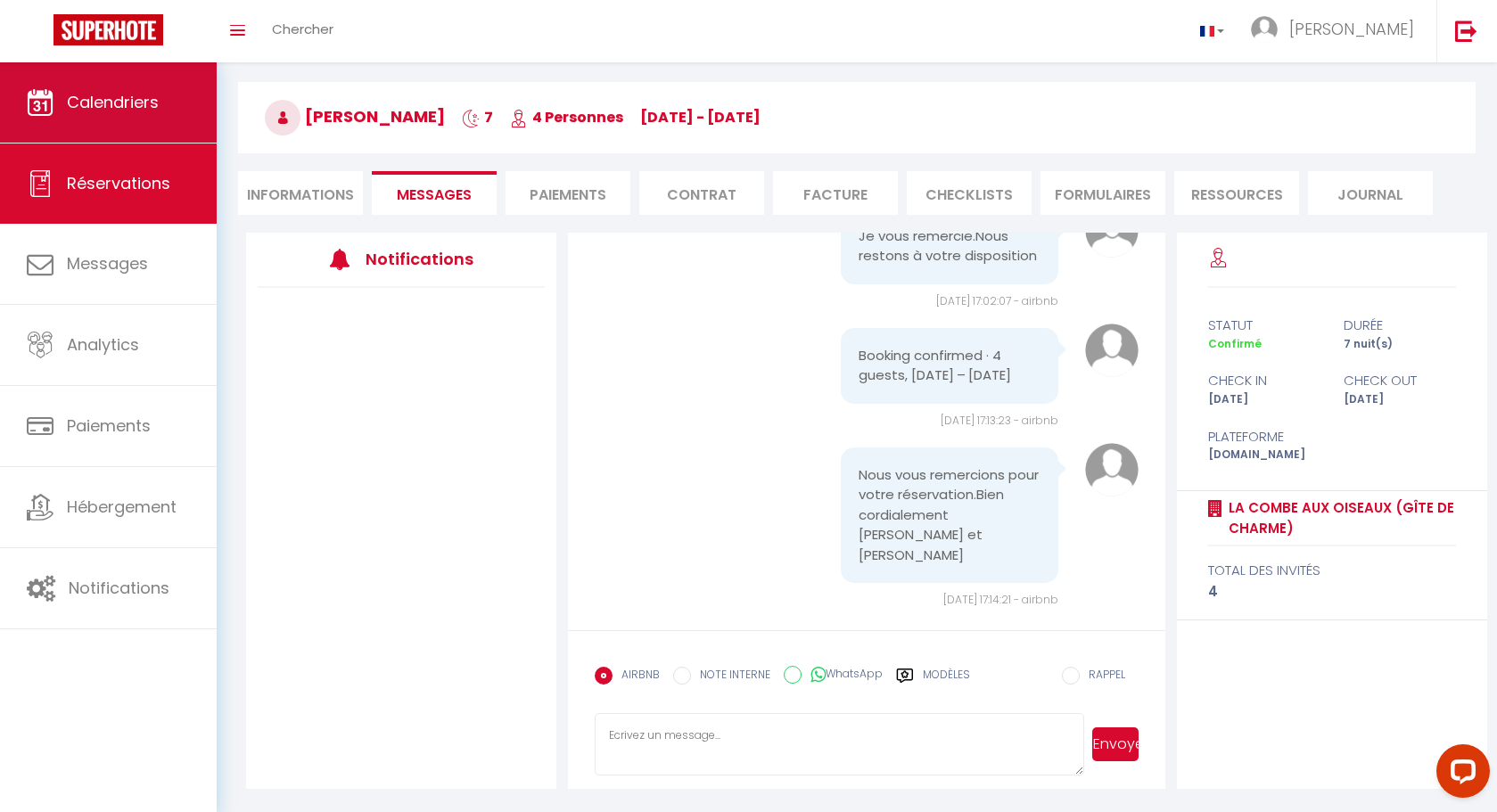 click on "Calendriers" at bounding box center [112, 102] 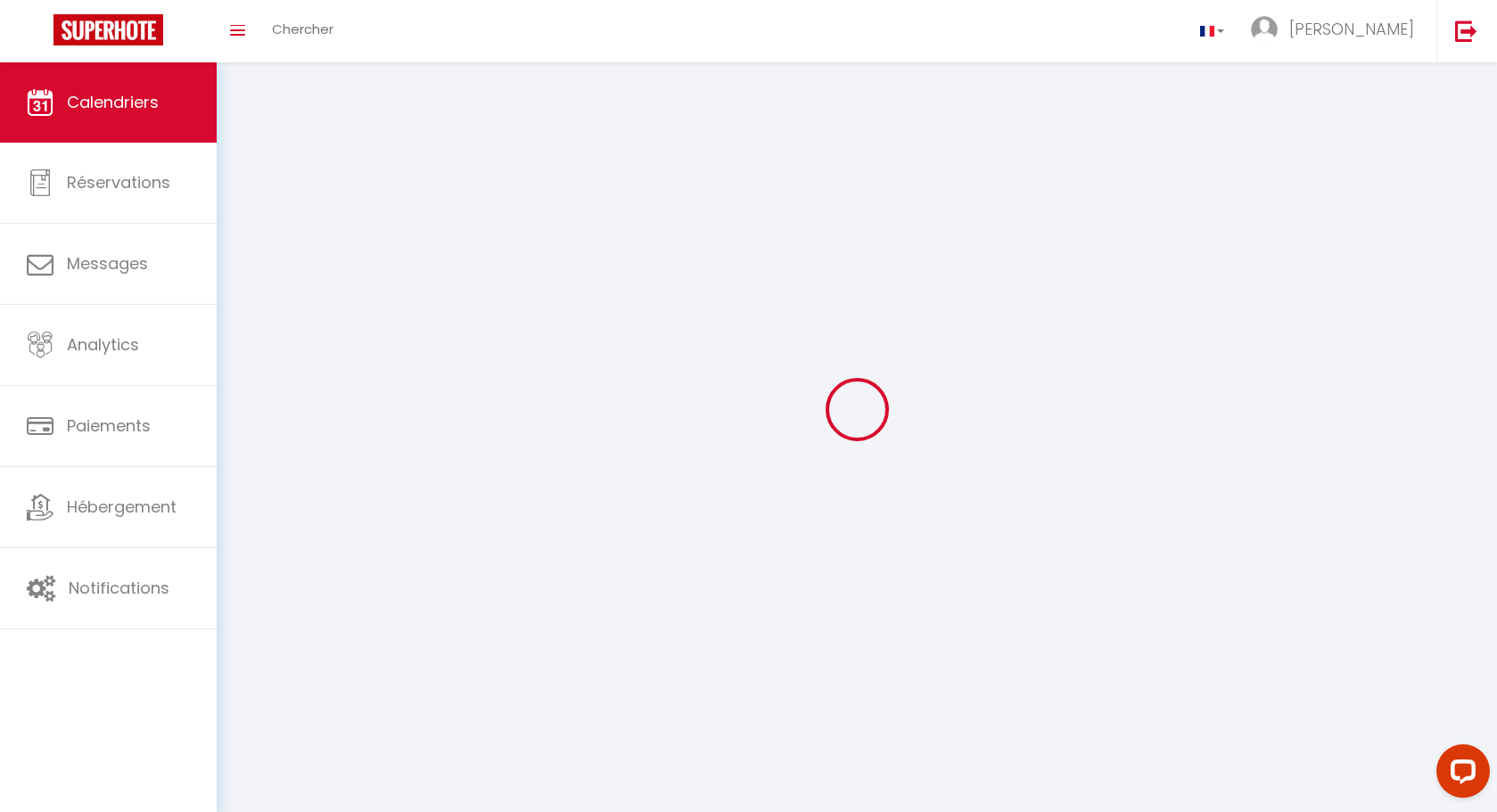 select 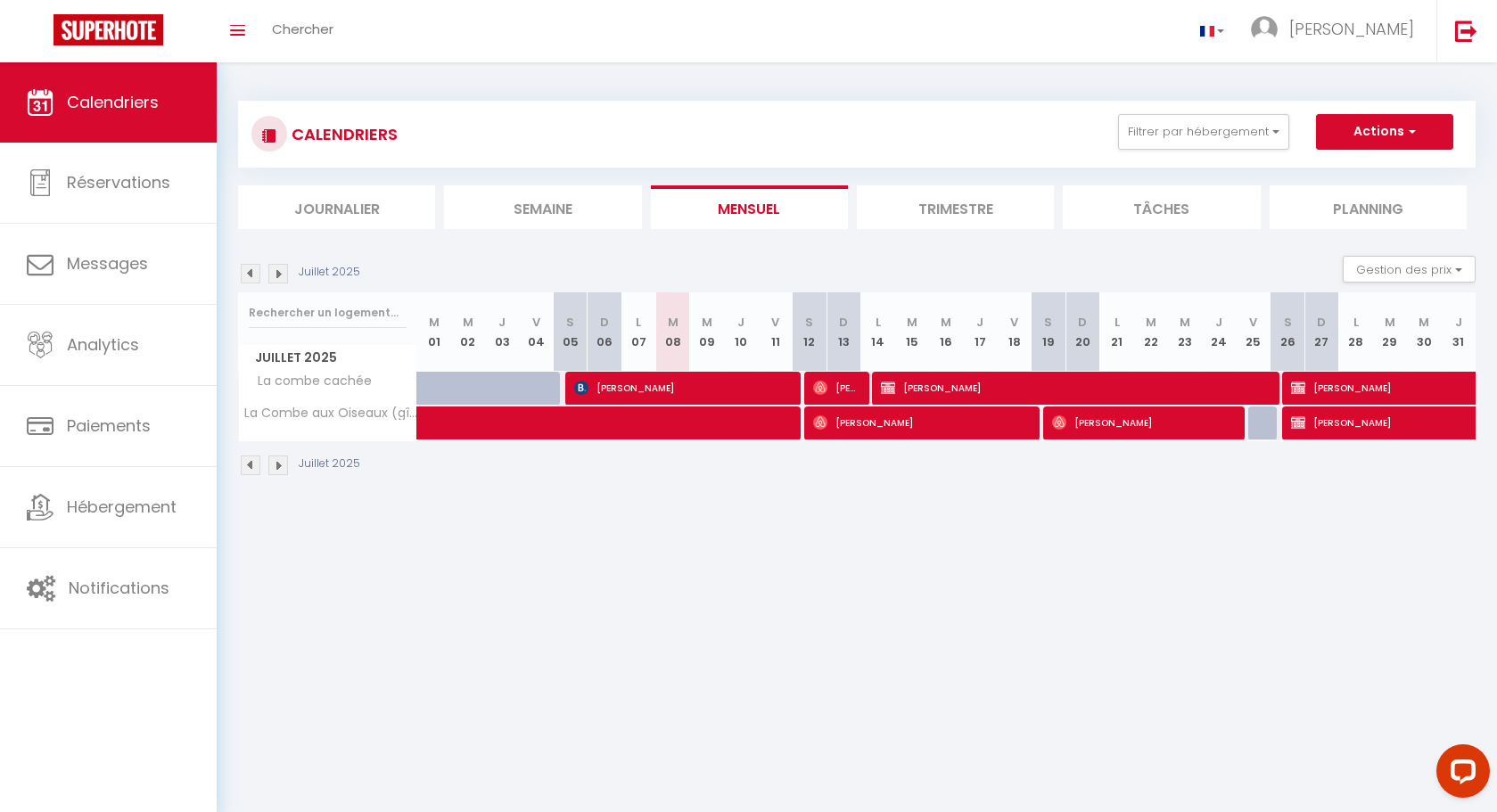 click on "[PERSON_NAME]" at bounding box center [920, 422] 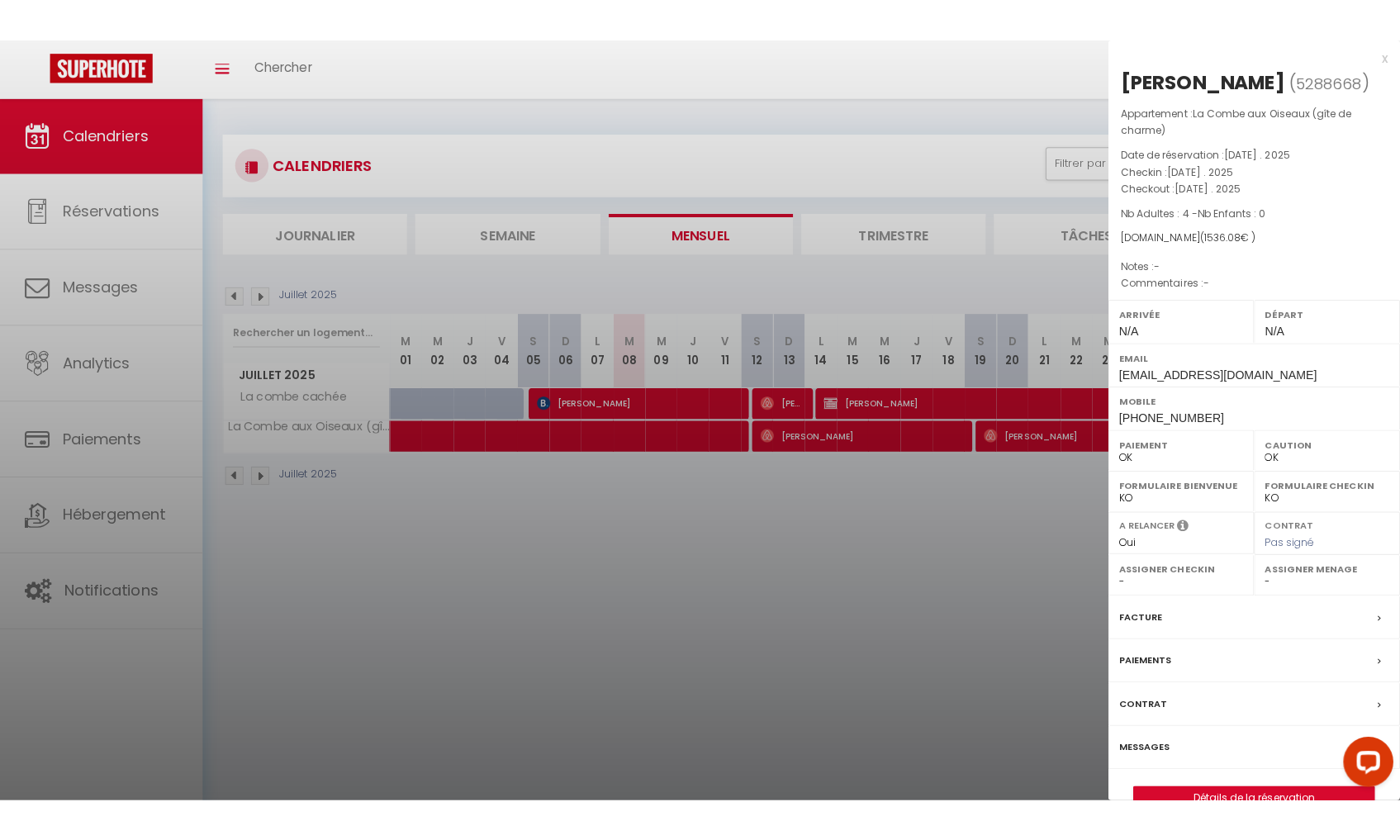 scroll, scrollTop: 58, scrollLeft: 0, axis: vertical 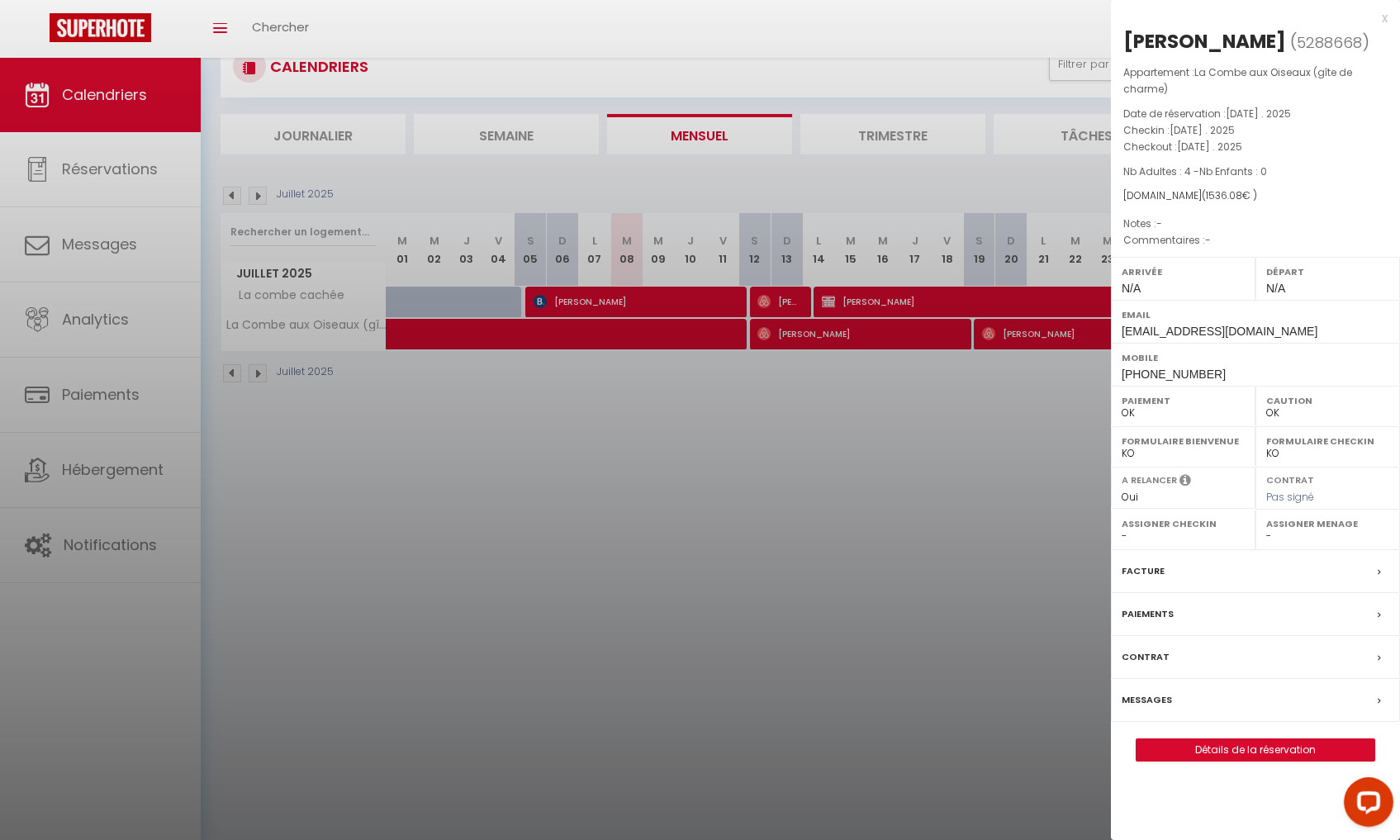 click on "Détails de la réservation" at bounding box center (1255, 750) 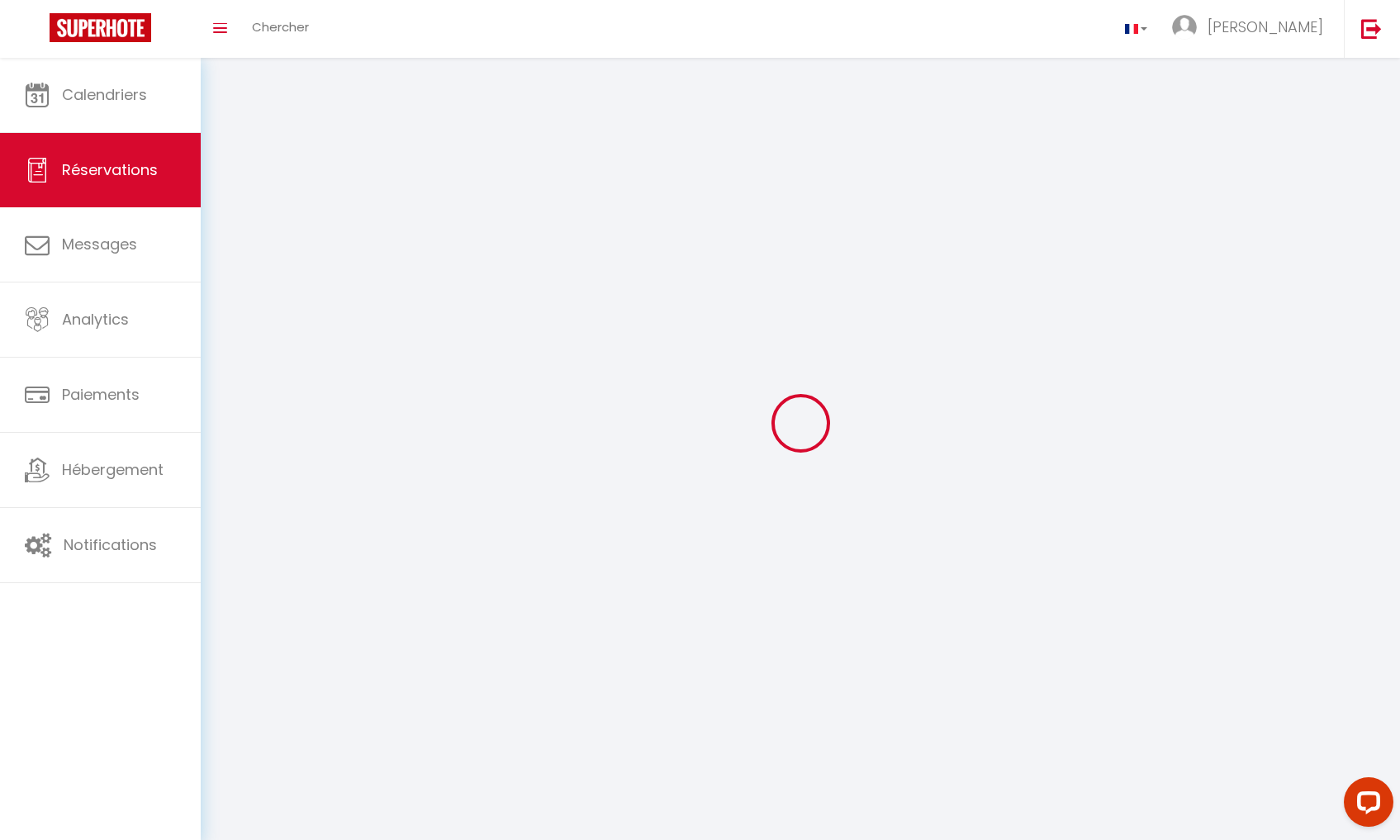 type on "[PERSON_NAME]" 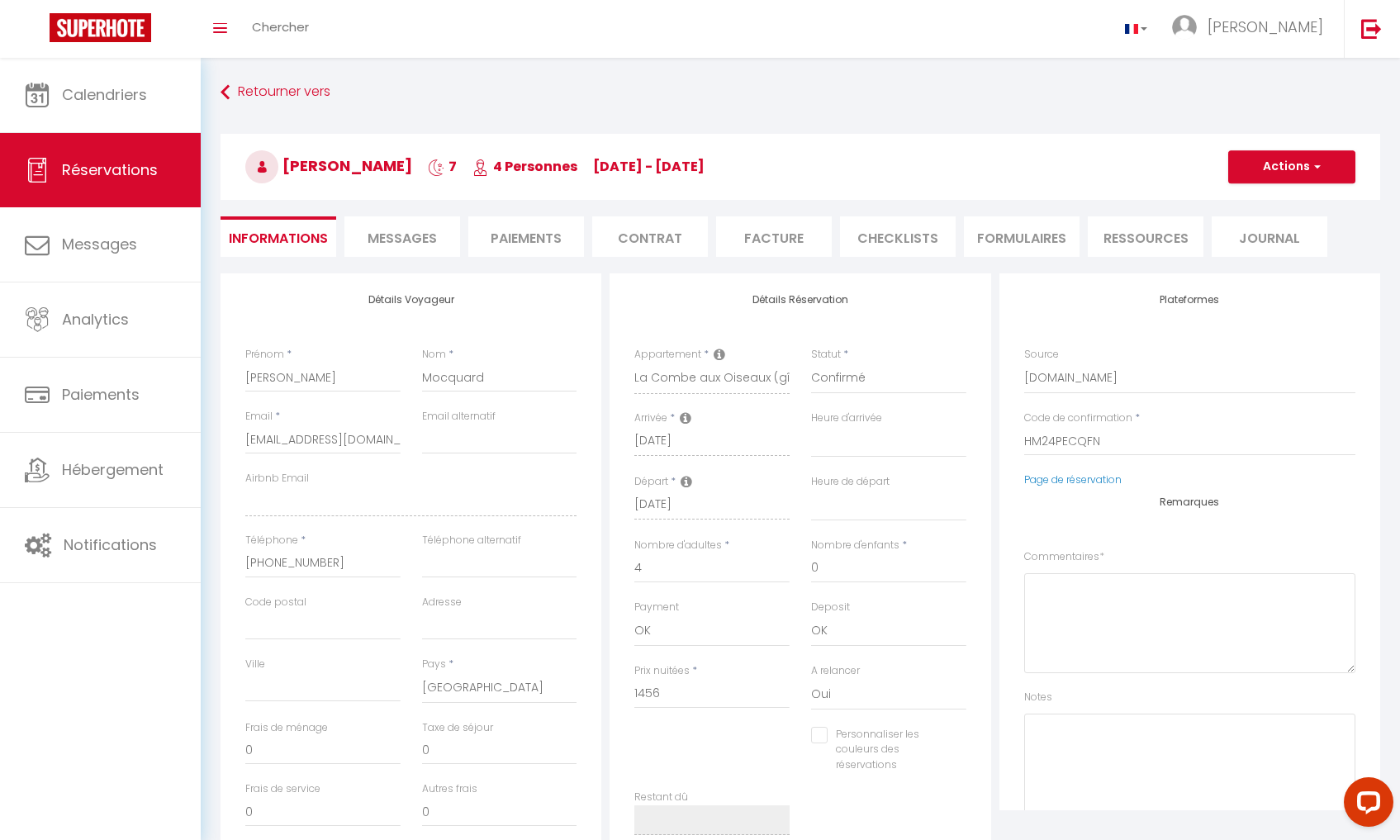 select 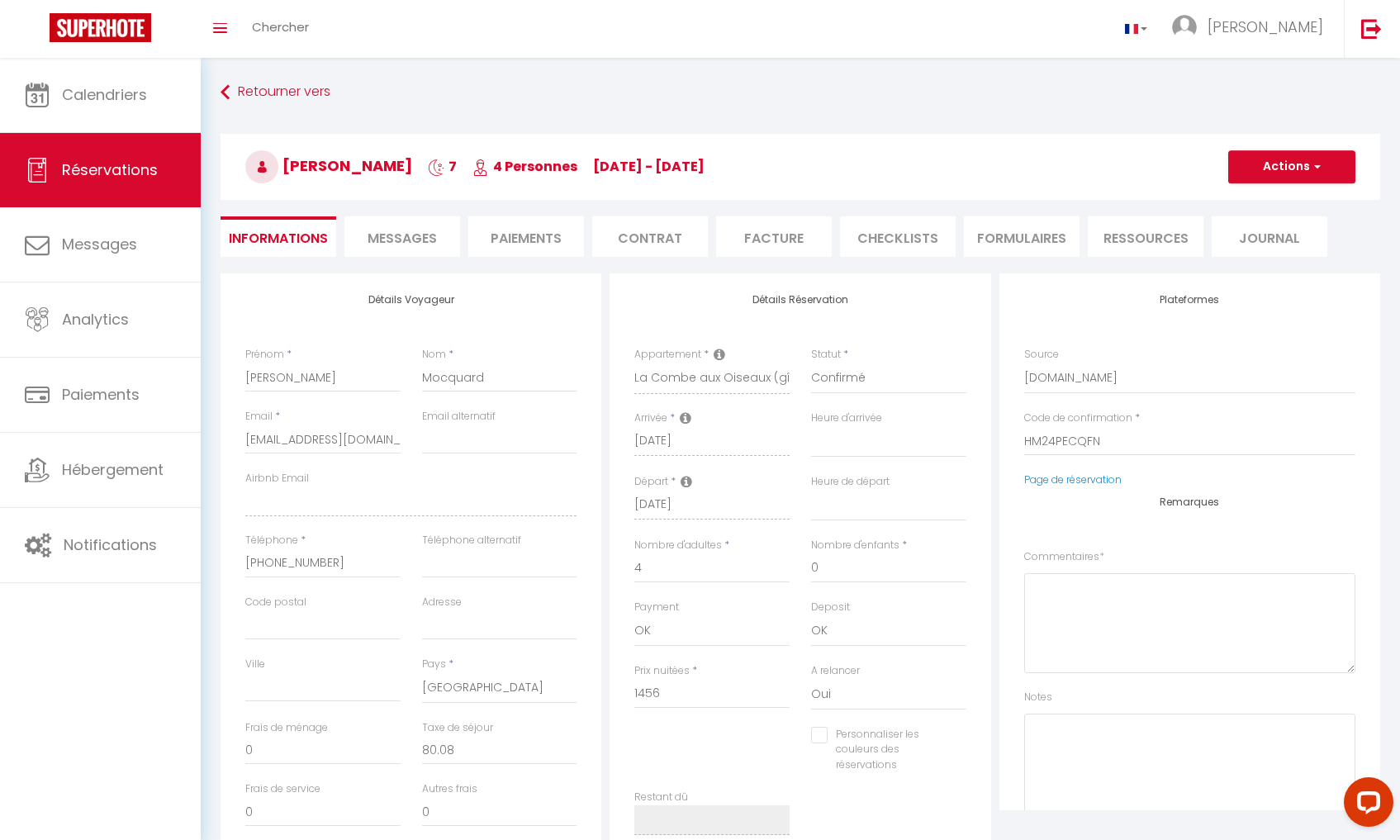 checkbox on "false" 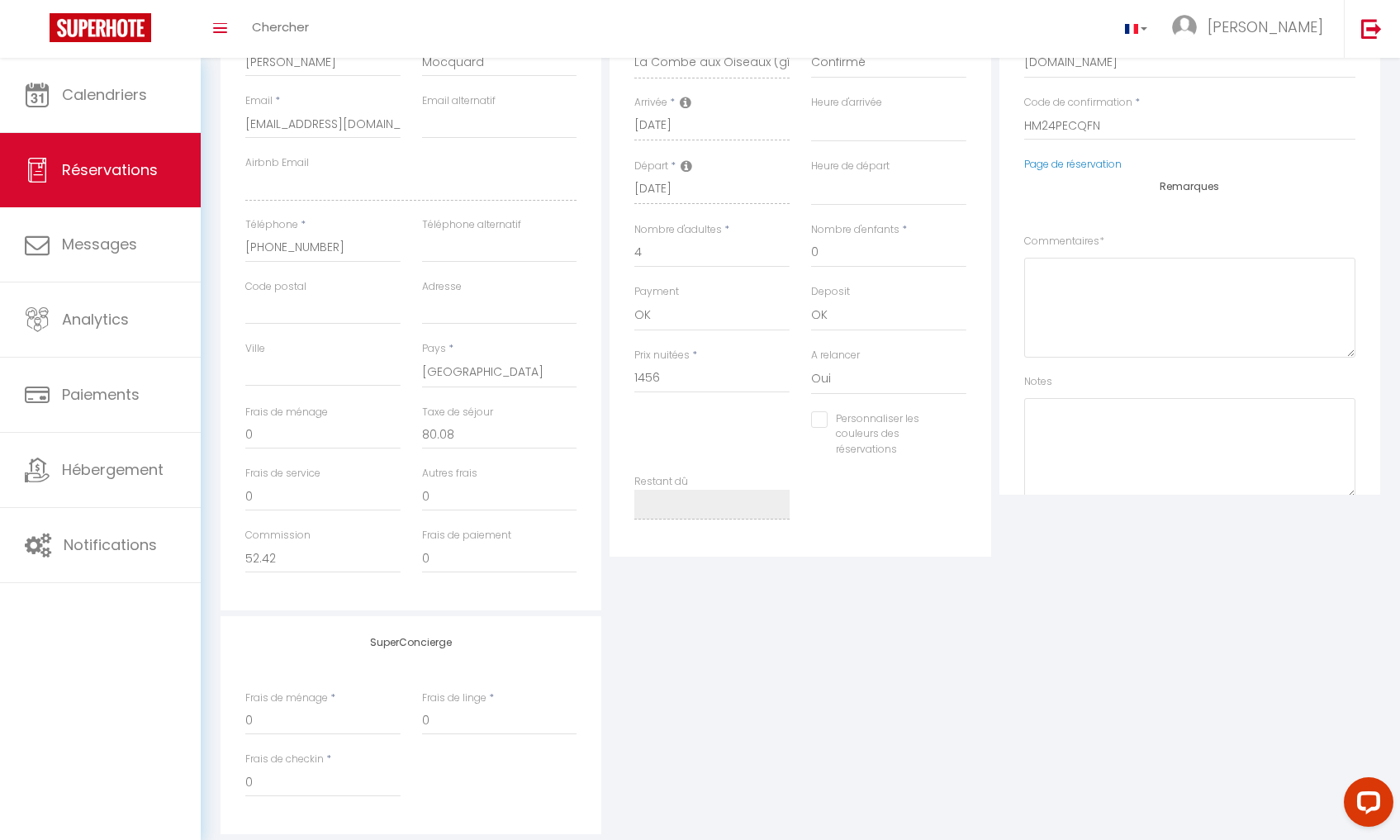 scroll, scrollTop: 287, scrollLeft: 0, axis: vertical 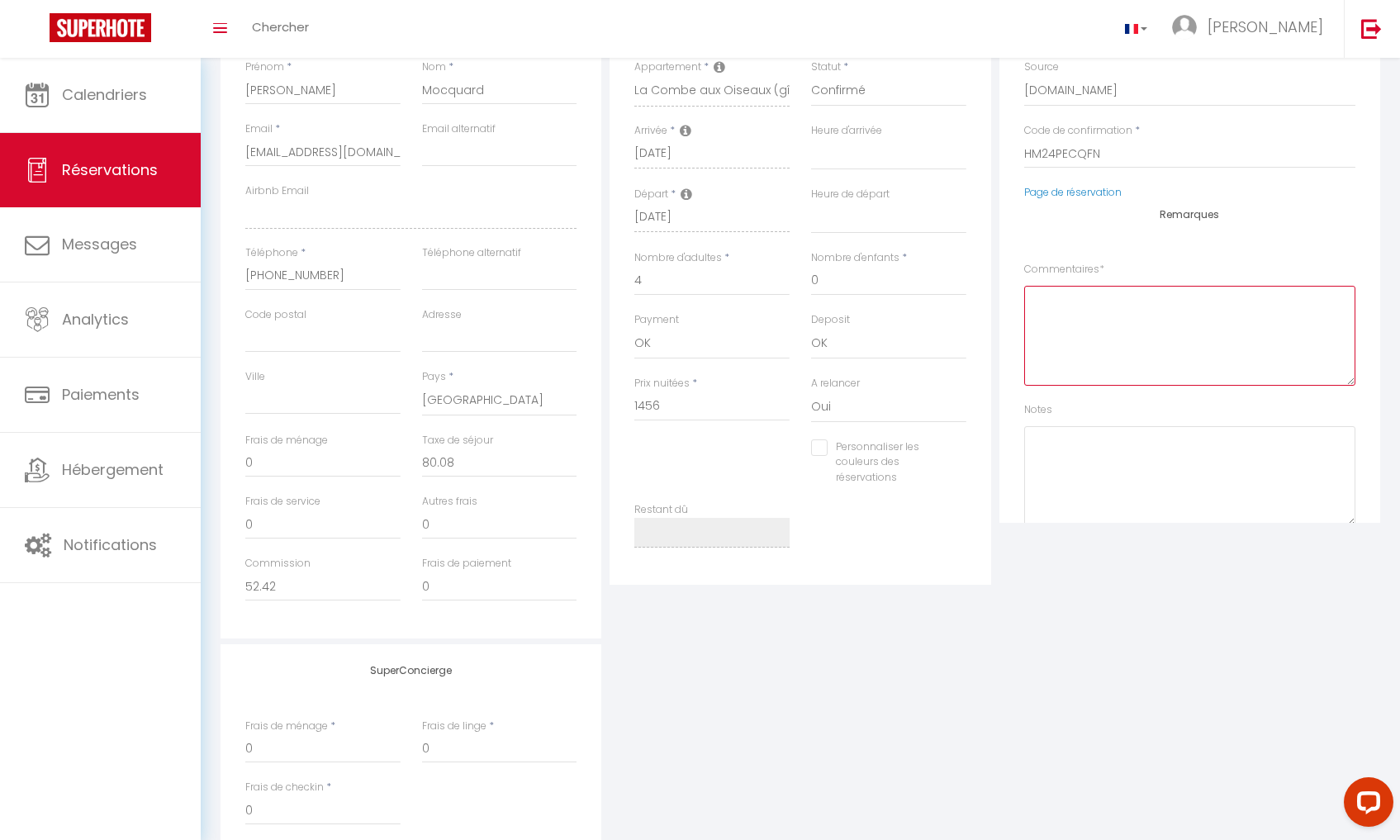 click at bounding box center (1189, 335) 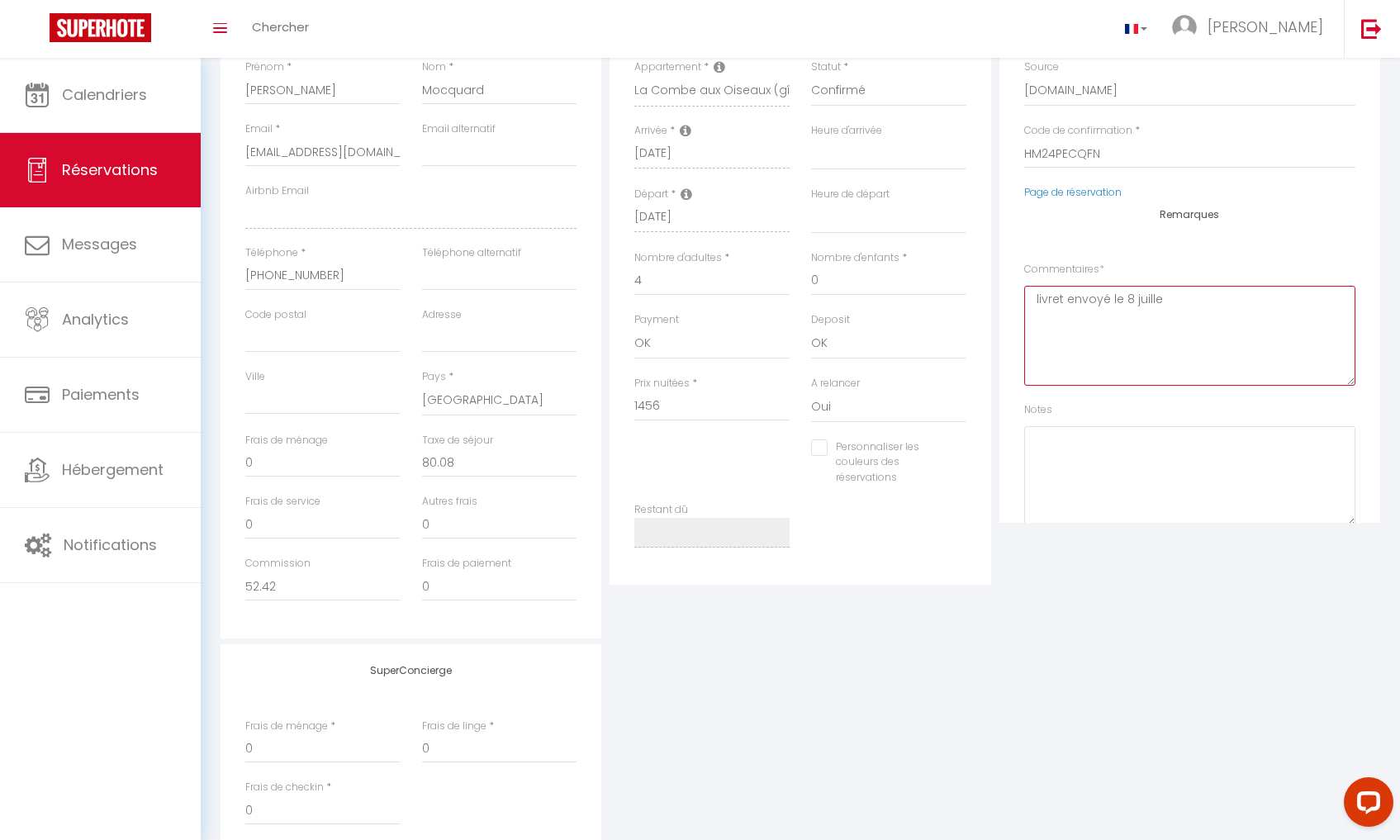 type on "livret envoyé le [DATE]" 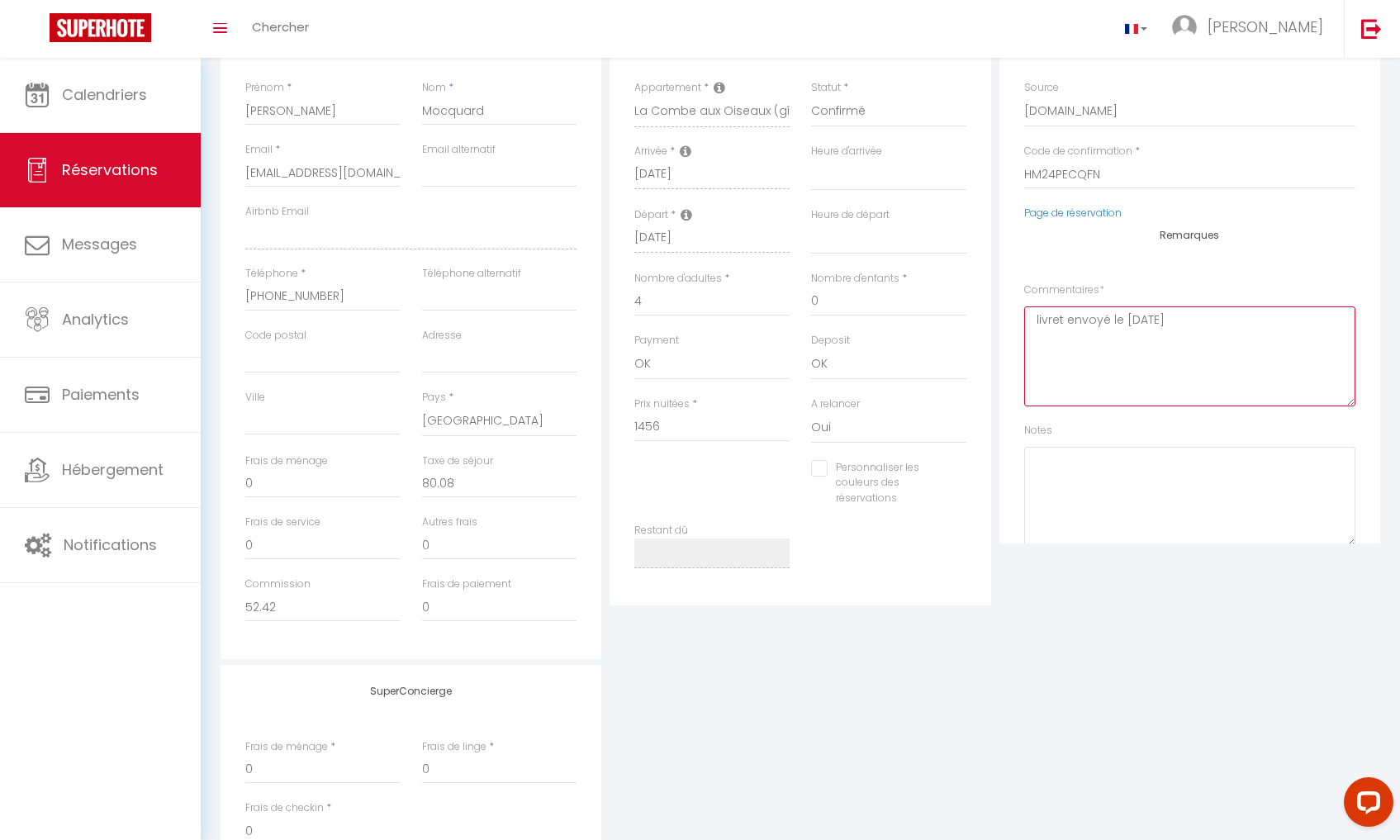 scroll, scrollTop: 208, scrollLeft: 0, axis: vertical 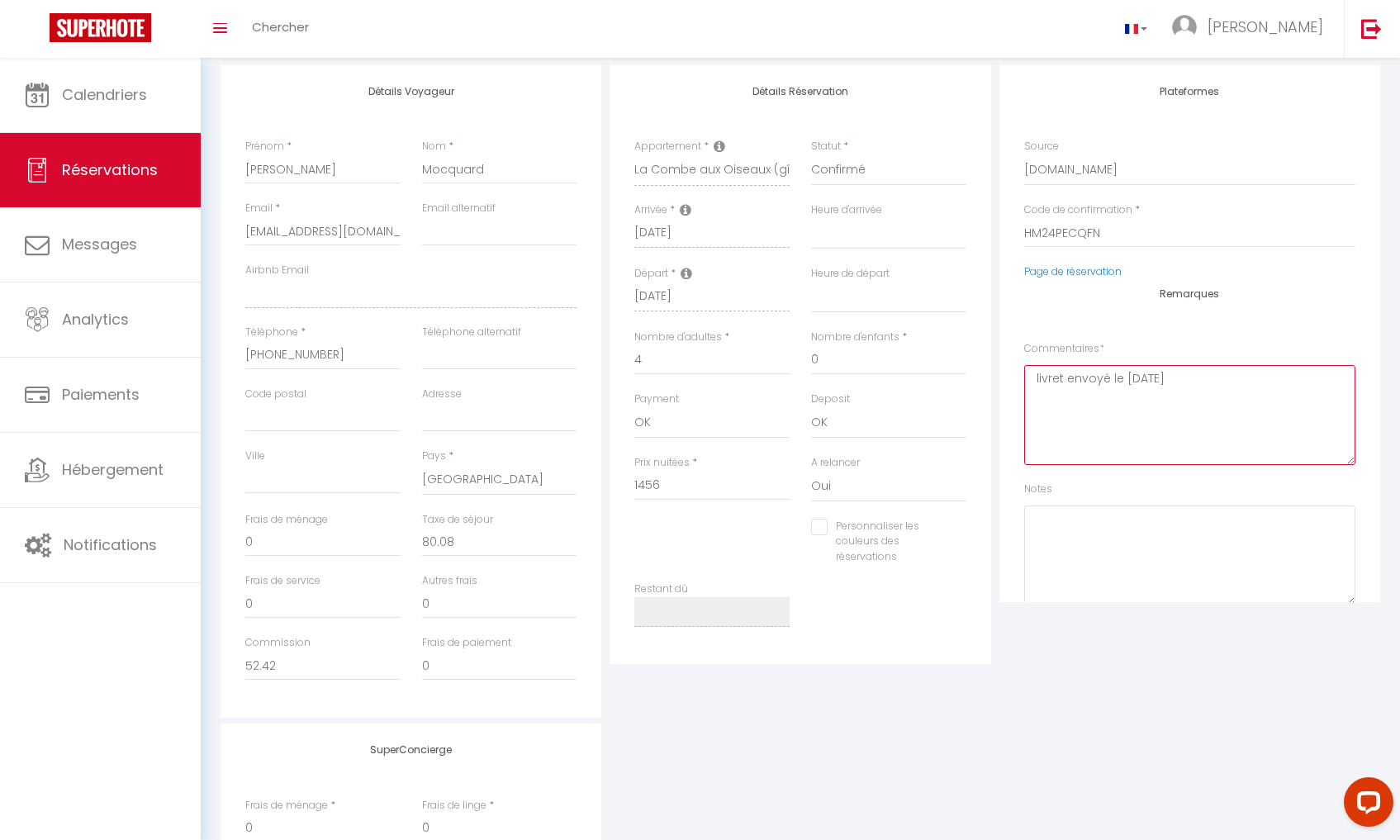 drag, startPoint x: 1179, startPoint y: 381, endPoint x: 1021, endPoint y: 382, distance: 158.00316 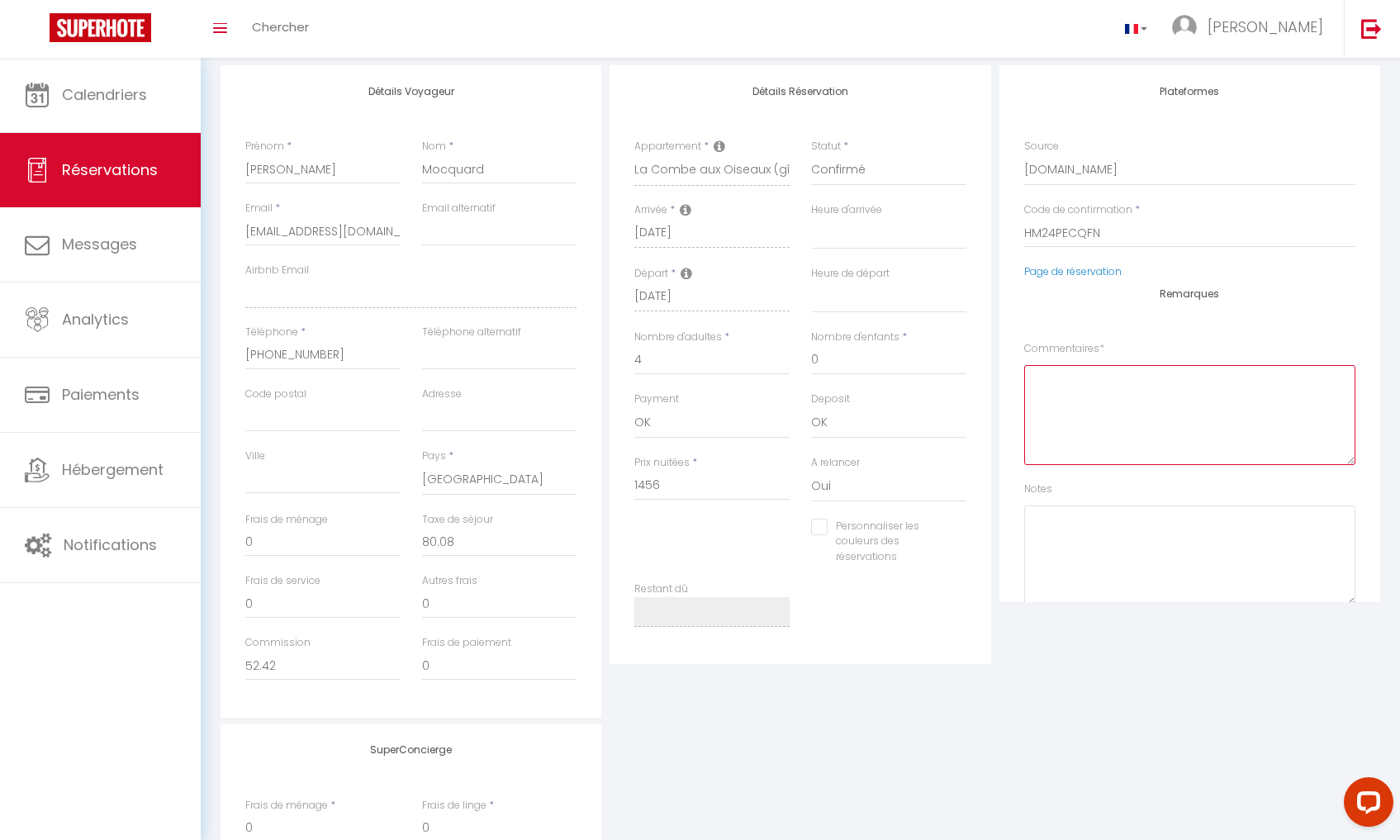 scroll, scrollTop: 0, scrollLeft: 0, axis: both 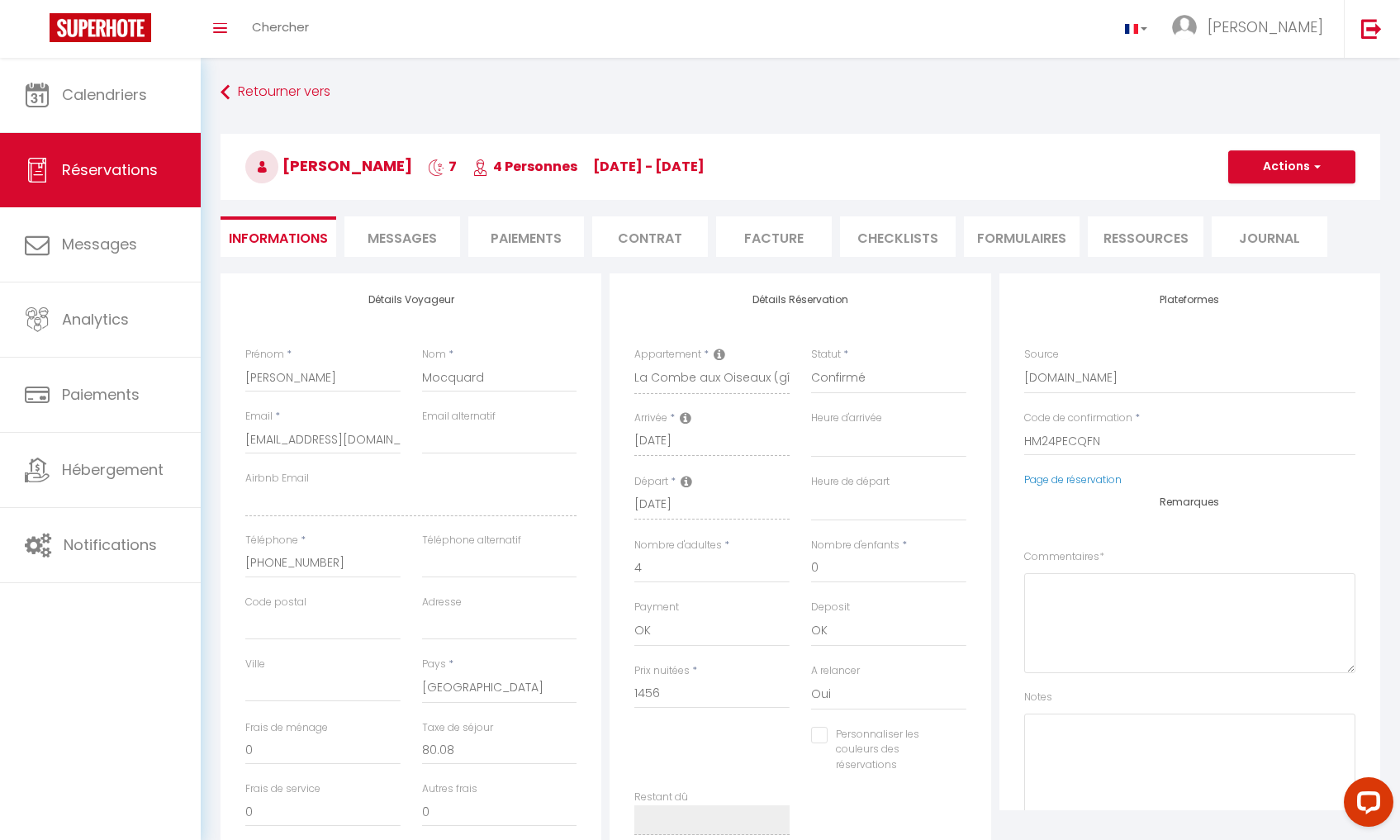 click on "Messages" at bounding box center [402, 238] 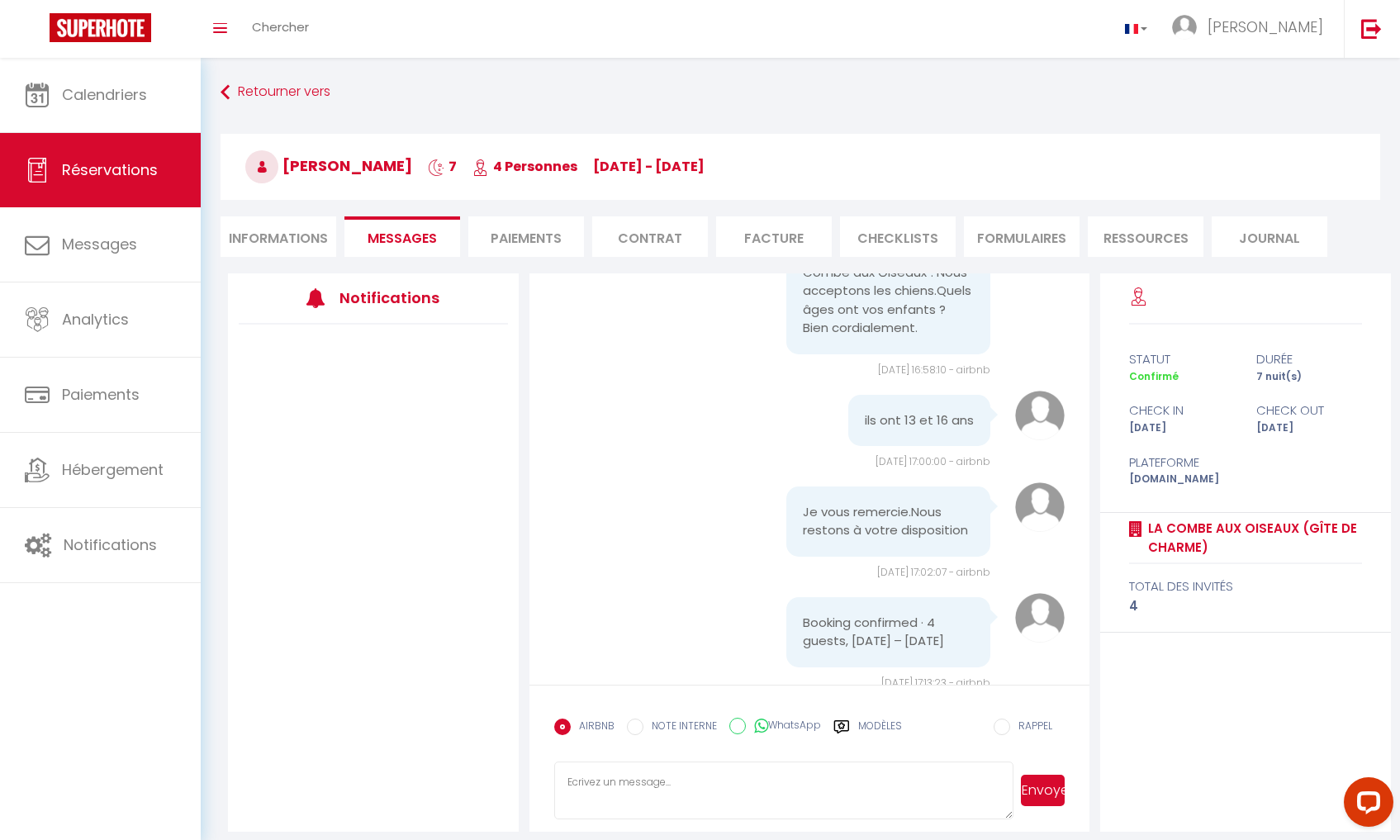 scroll, scrollTop: 725, scrollLeft: 0, axis: vertical 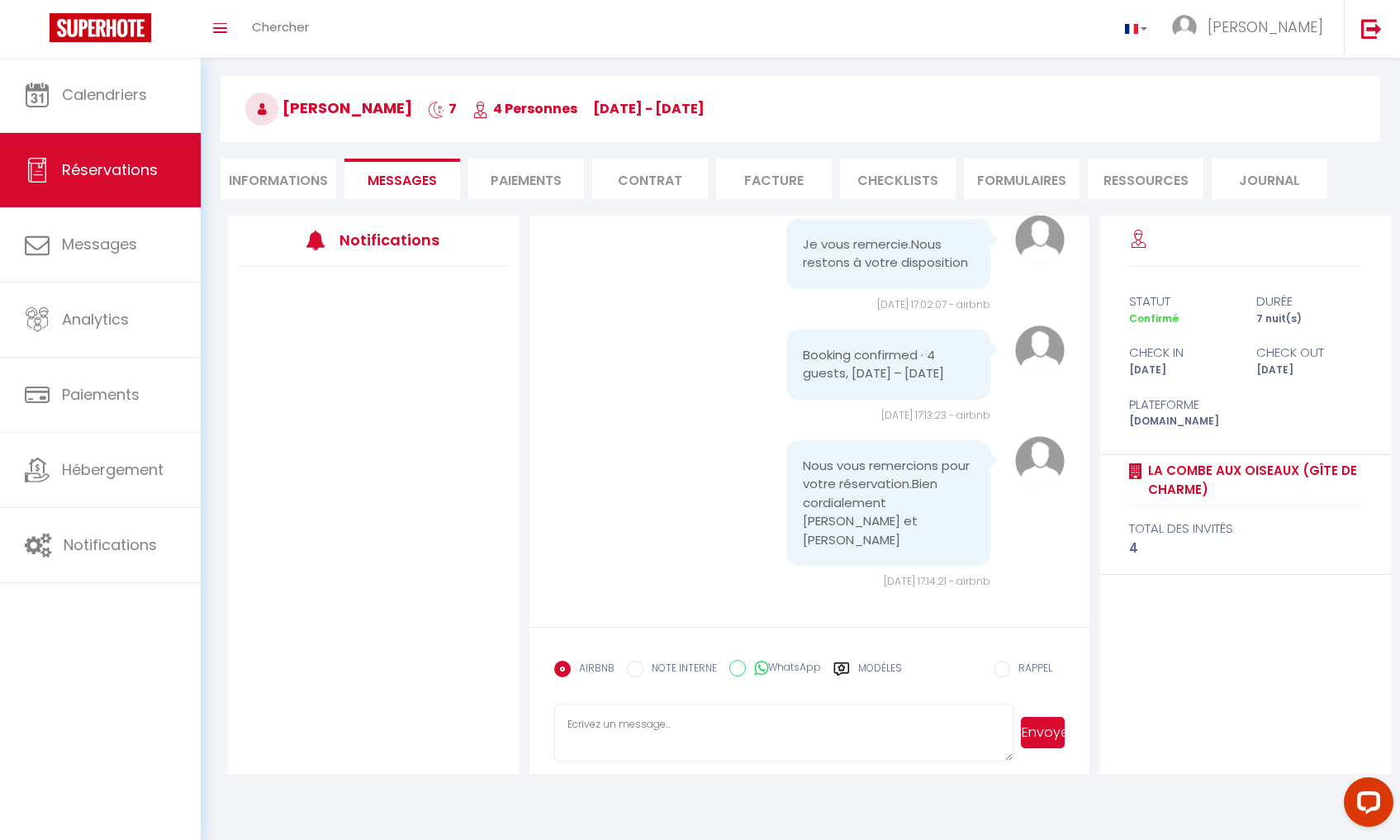 click at bounding box center (784, 733) 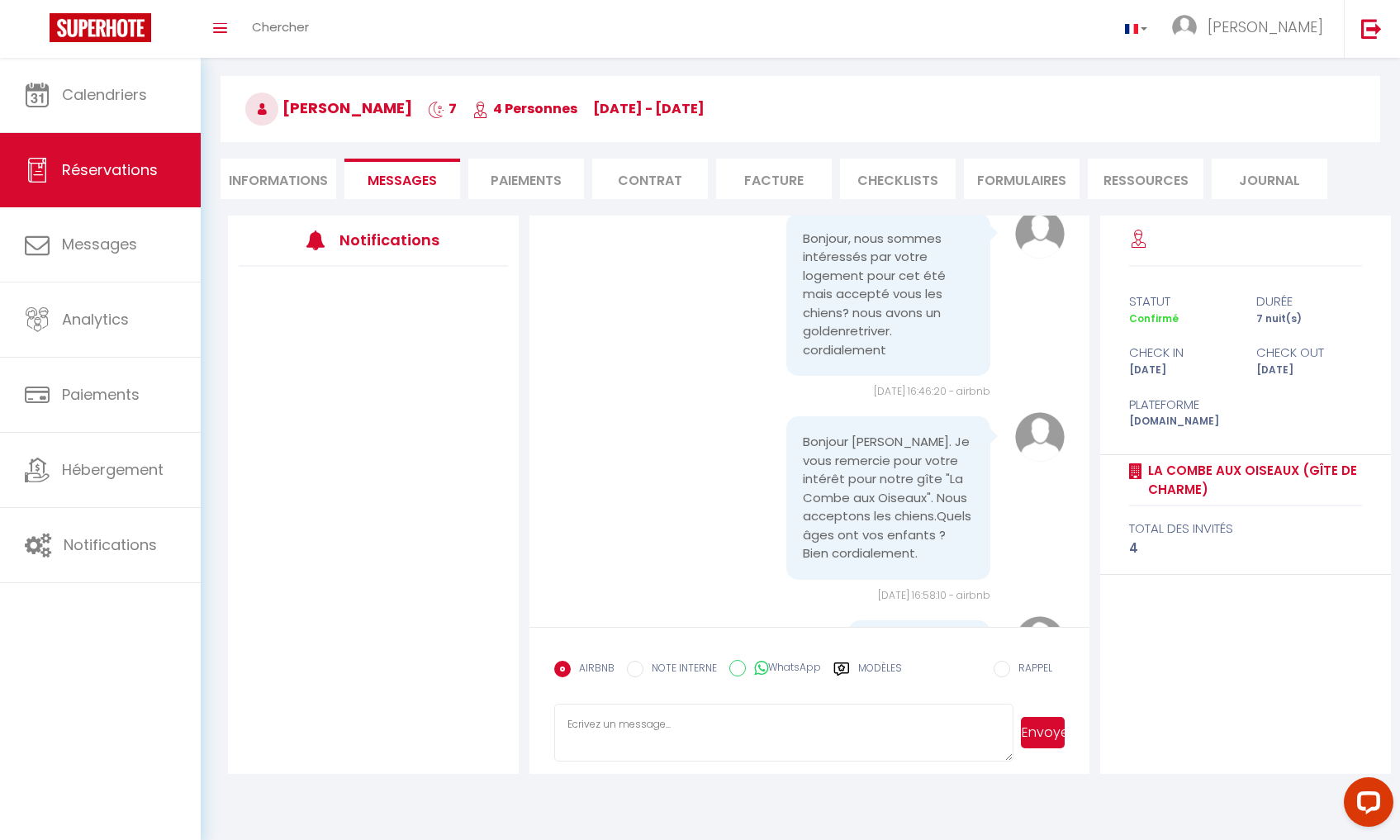 scroll, scrollTop: 725, scrollLeft: 0, axis: vertical 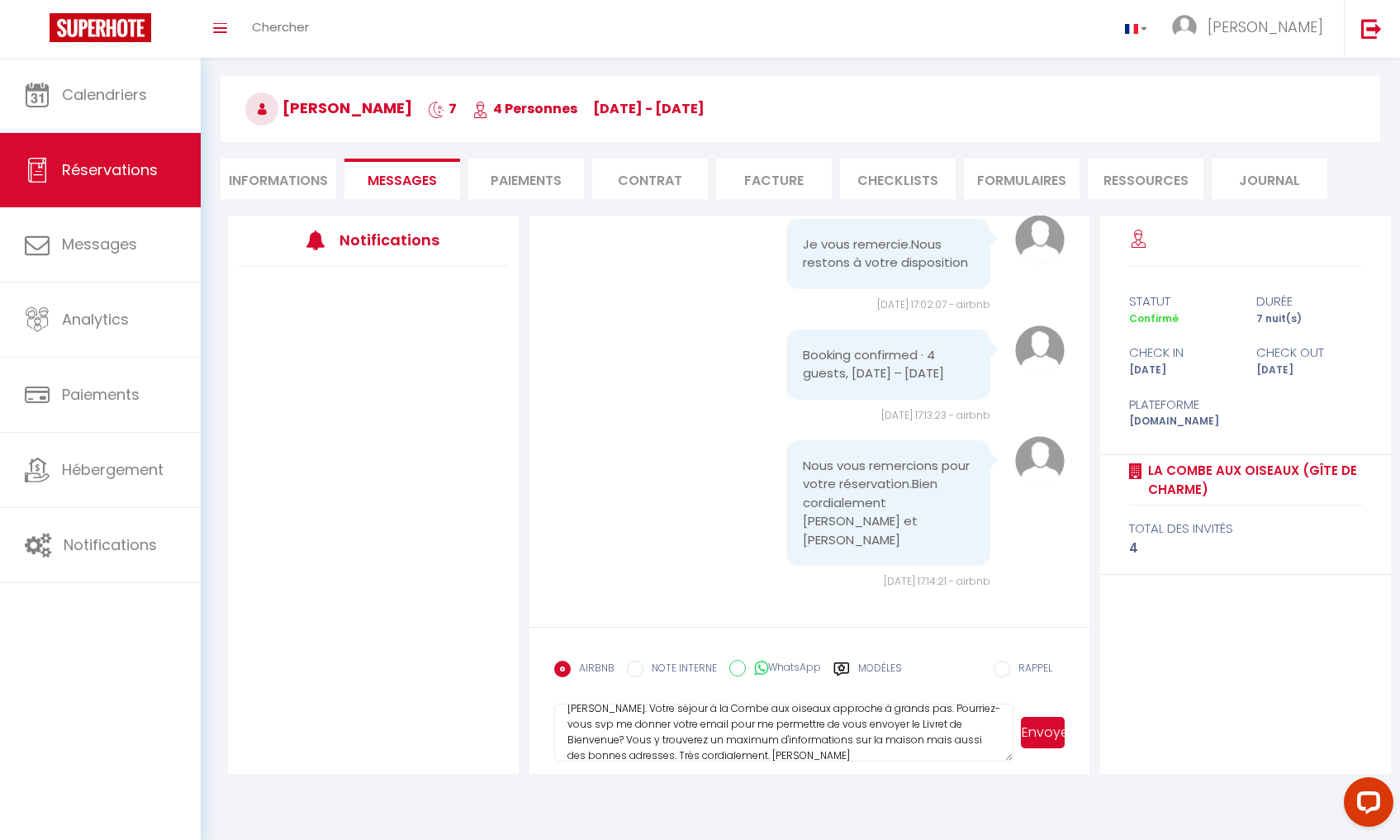 type on "[PERSON_NAME]. Votre séjour à la Combe aux oiseaux approche à grands pas. Pourriez-vous svp me donner votre email pour me permettre de vous envoyer le Livret de Bienvenue? Vous y trouverez un maximum d'informations sur la maison mais aussi des bonnes adresses. Très cordialement. [PERSON_NAME]" 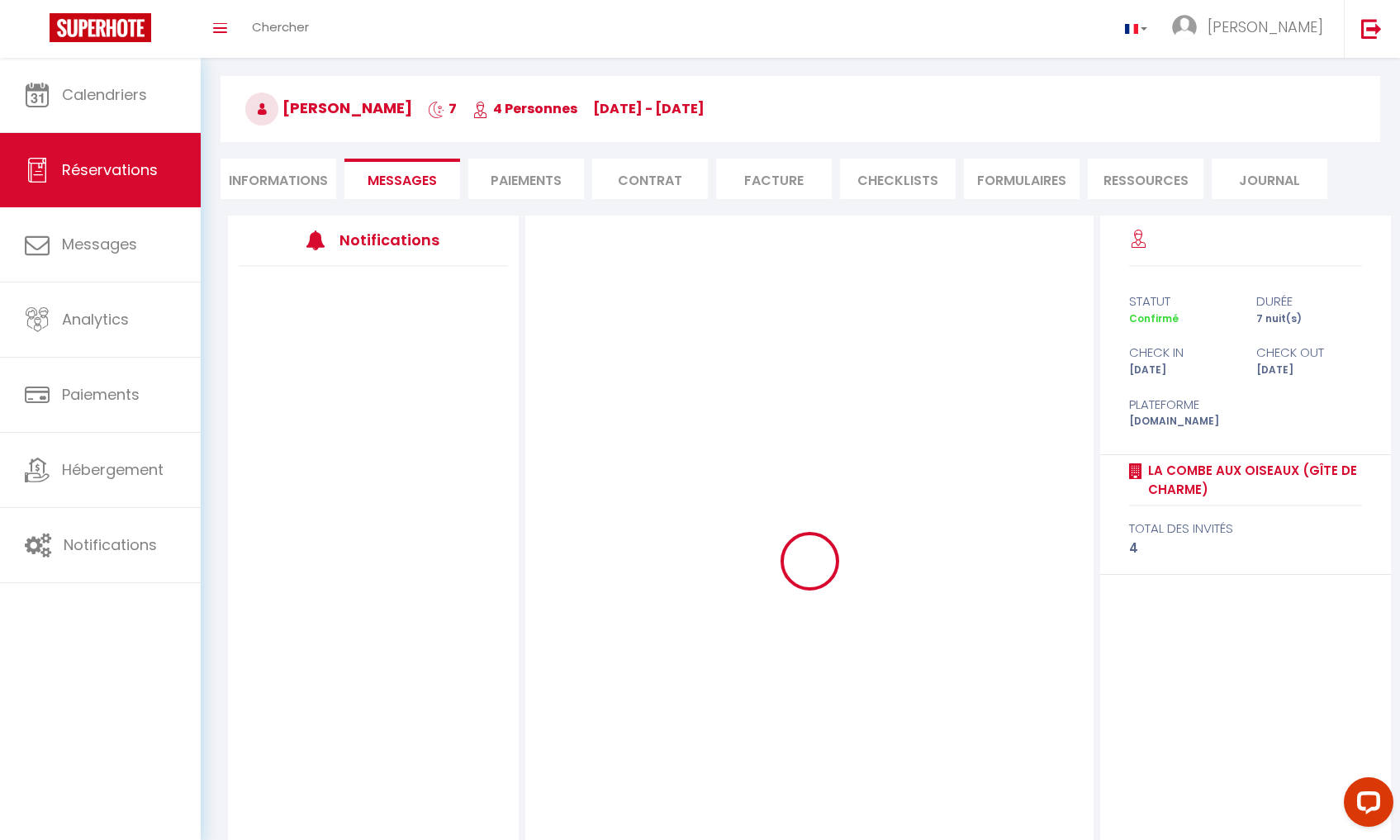type 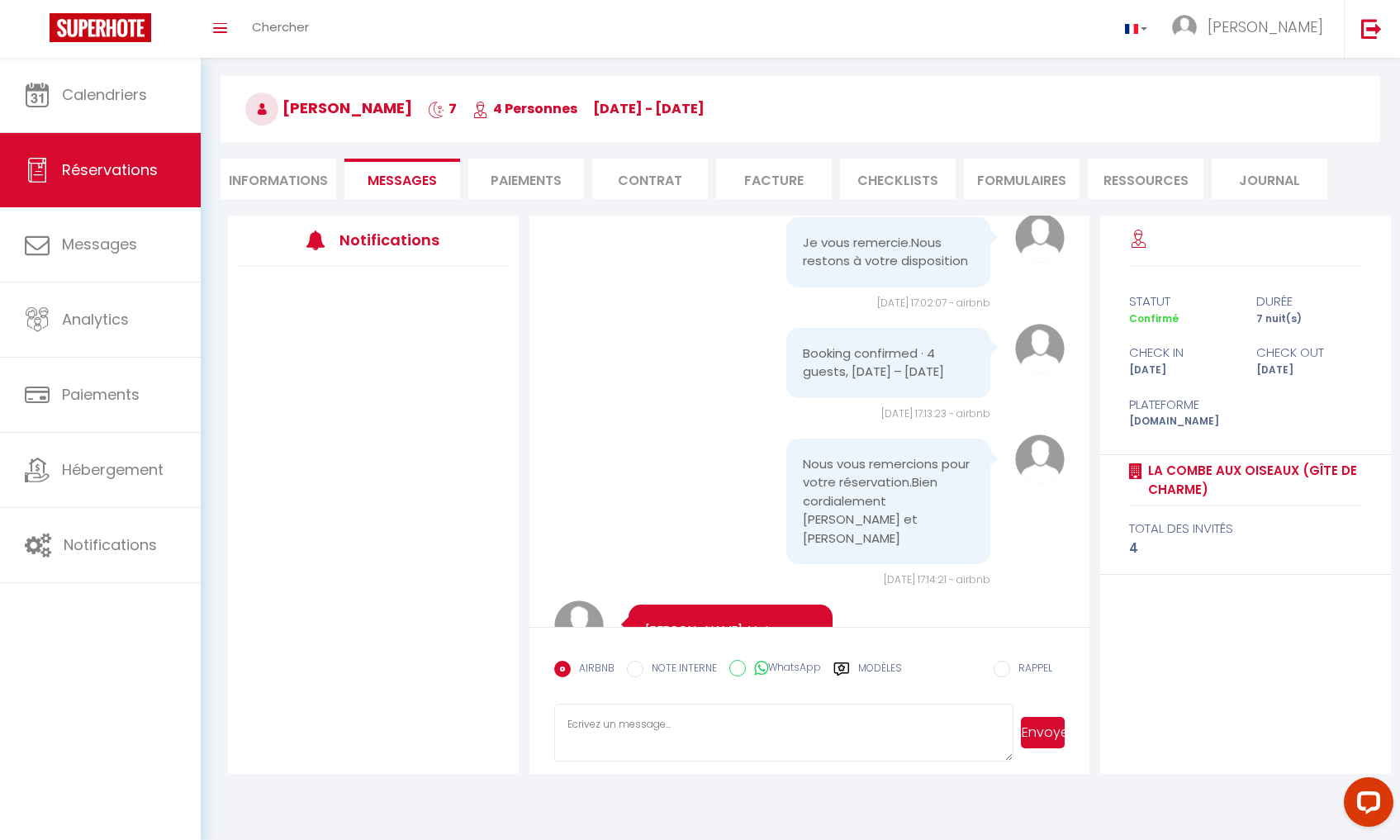 scroll, scrollTop: 1034, scrollLeft: 0, axis: vertical 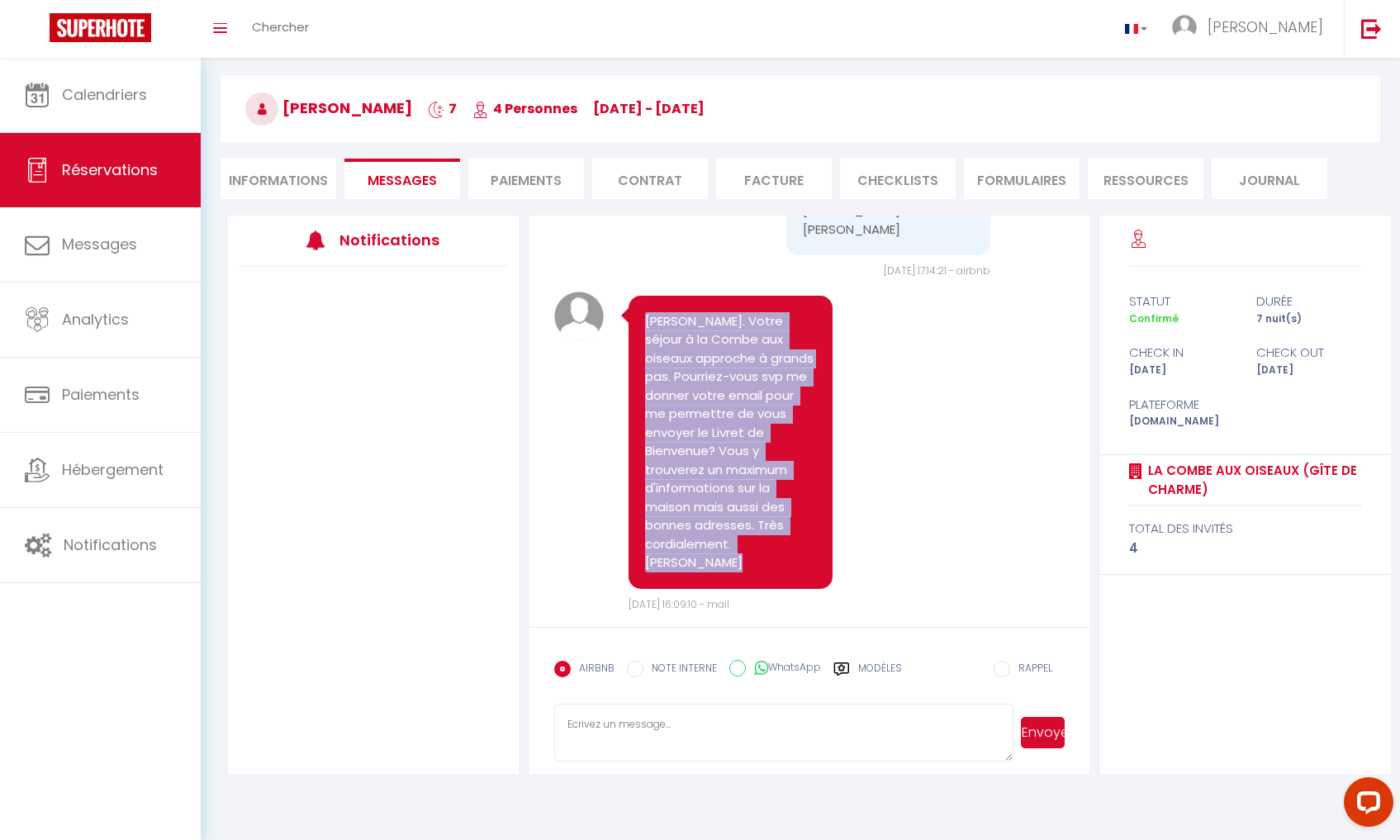 drag, startPoint x: 646, startPoint y: 320, endPoint x: 805, endPoint y: 538, distance: 269.824 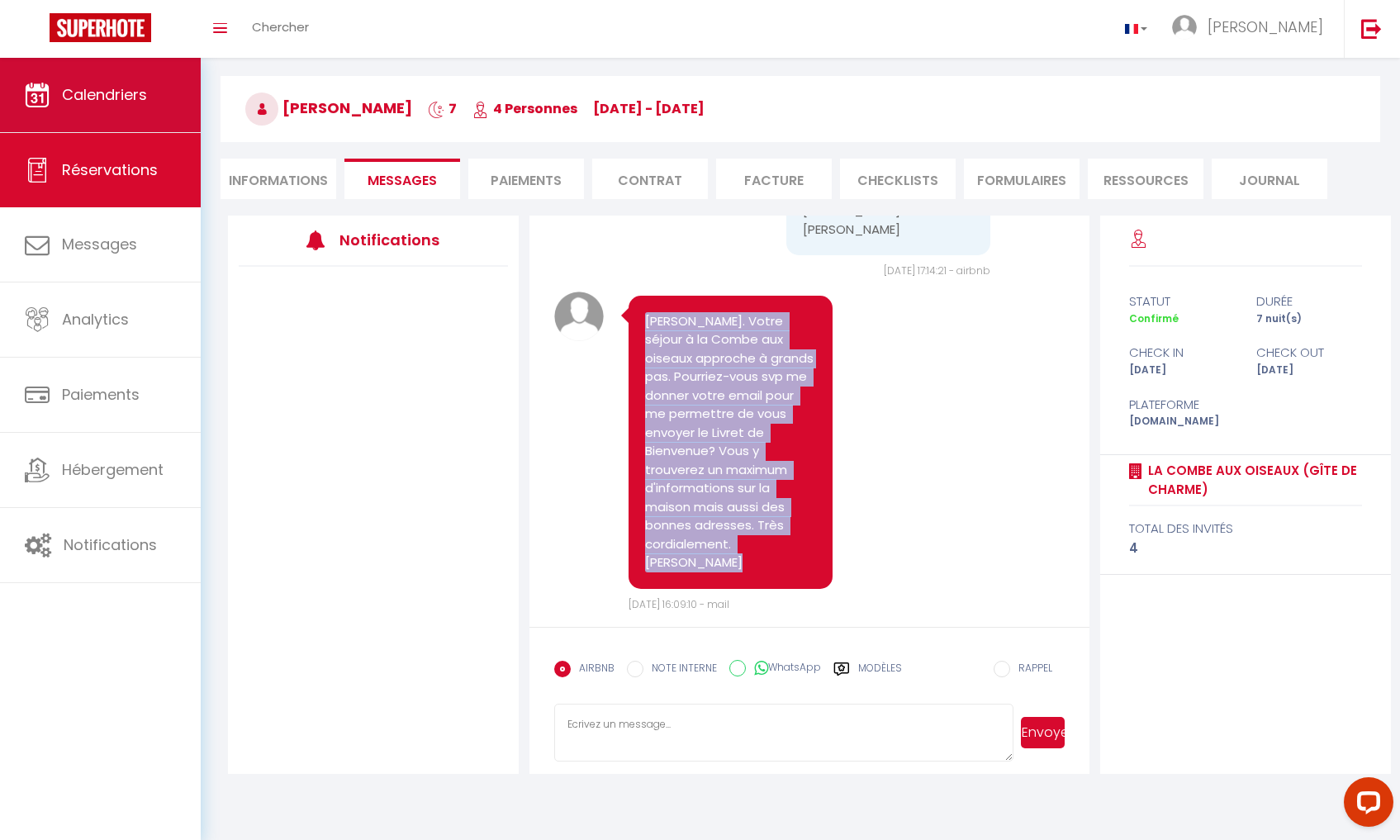 click on "Calendriers" at bounding box center [104, 94] 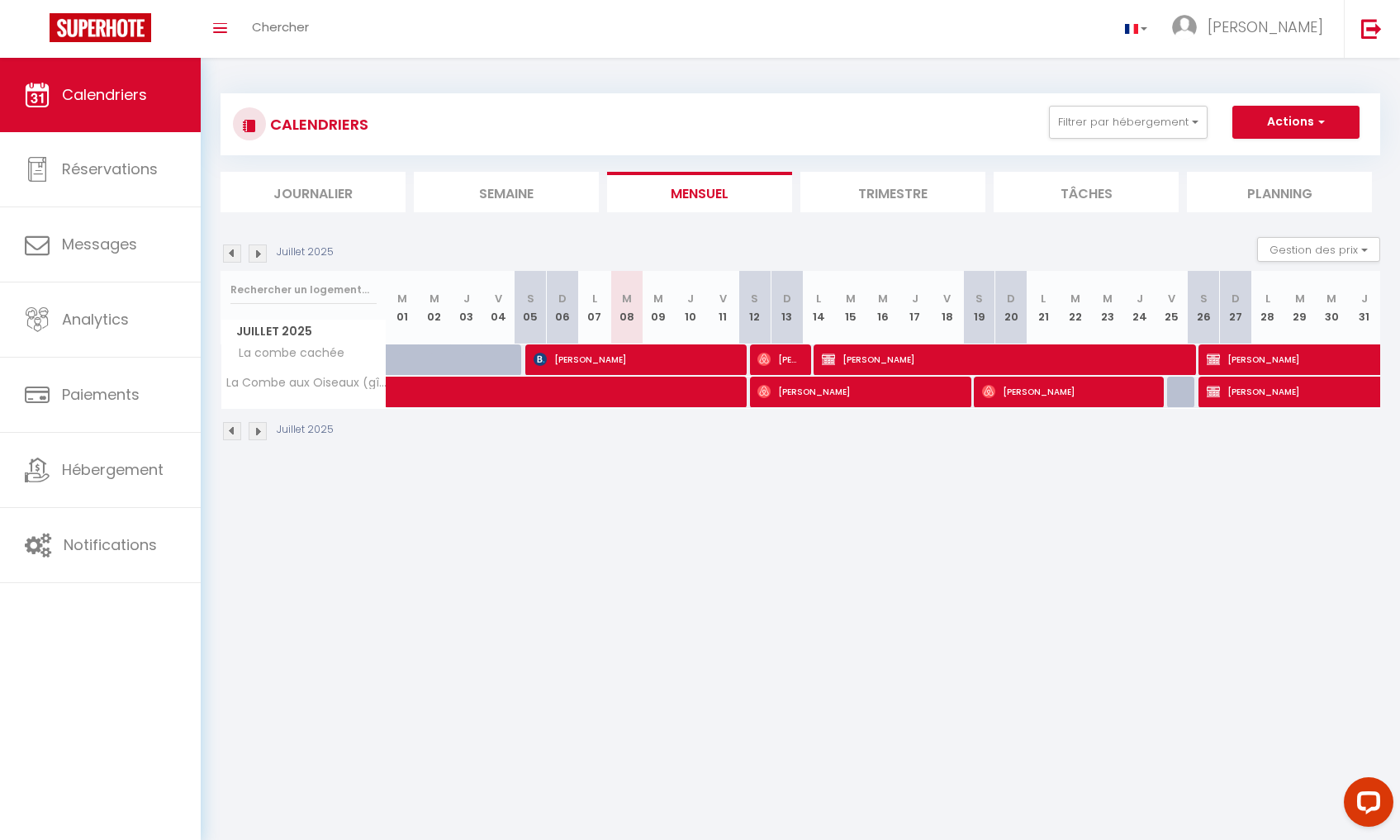 click on "[PERSON_NAME]" at bounding box center [779, 359] 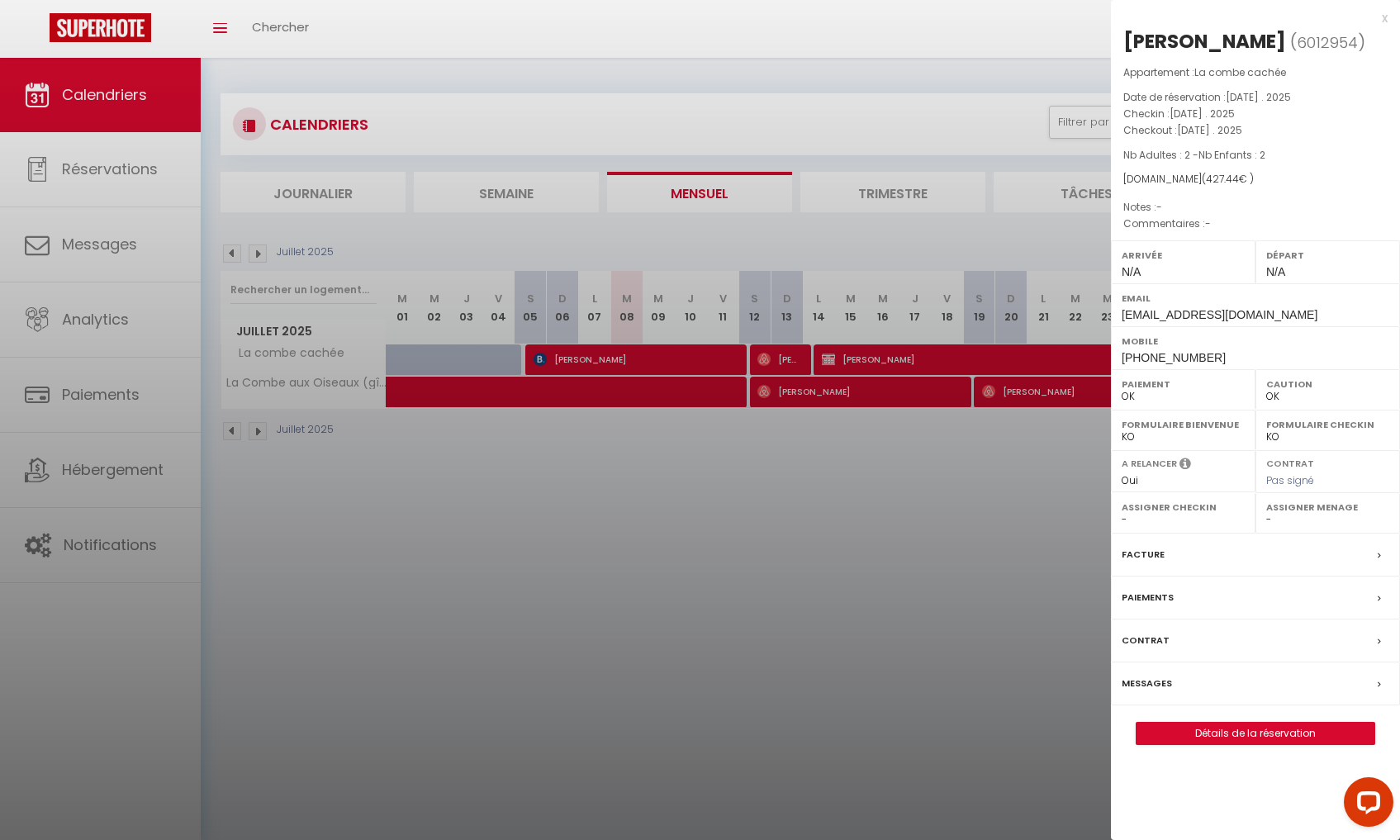 click on "Détails de la réservation" at bounding box center (1255, 733) 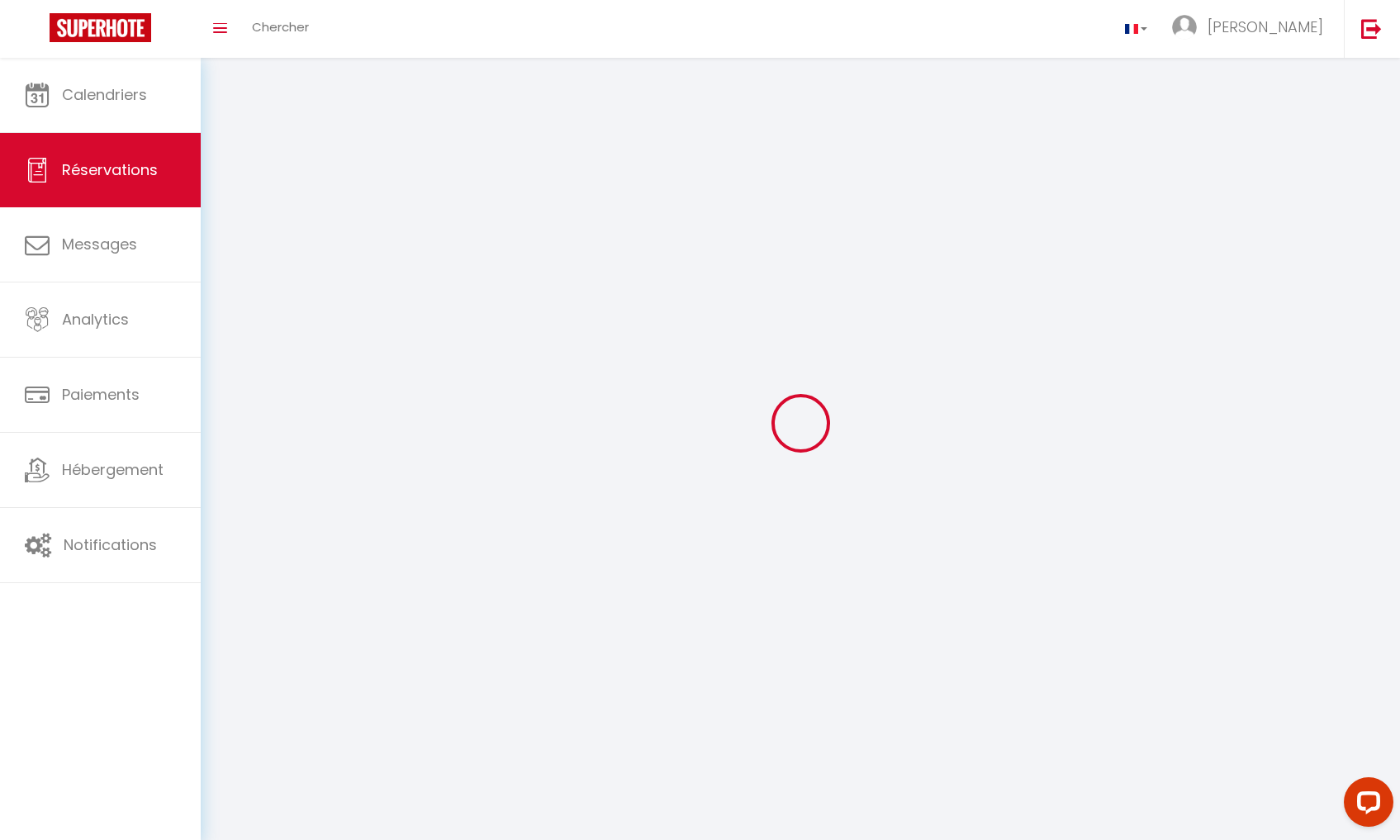 type on "[PERSON_NAME]" 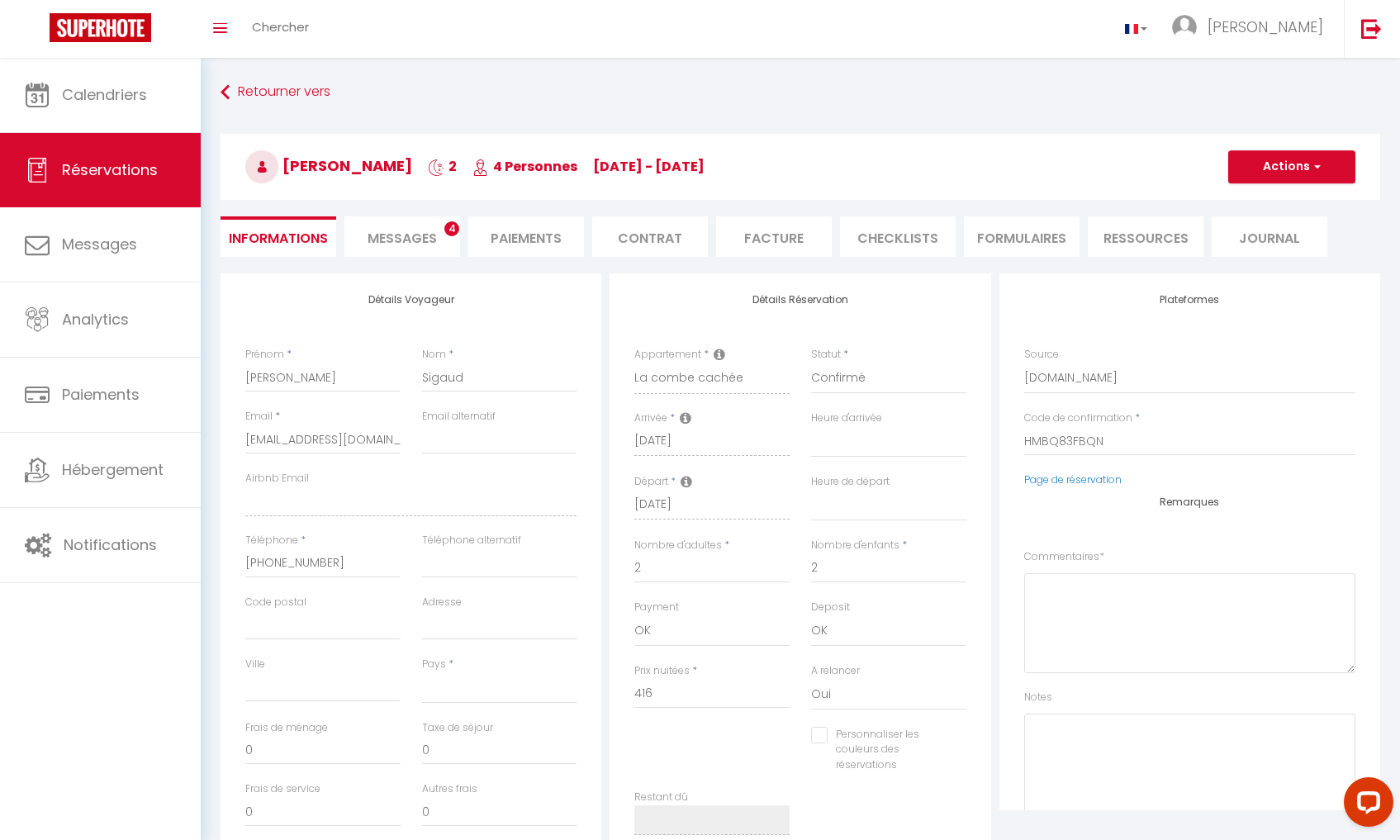 select 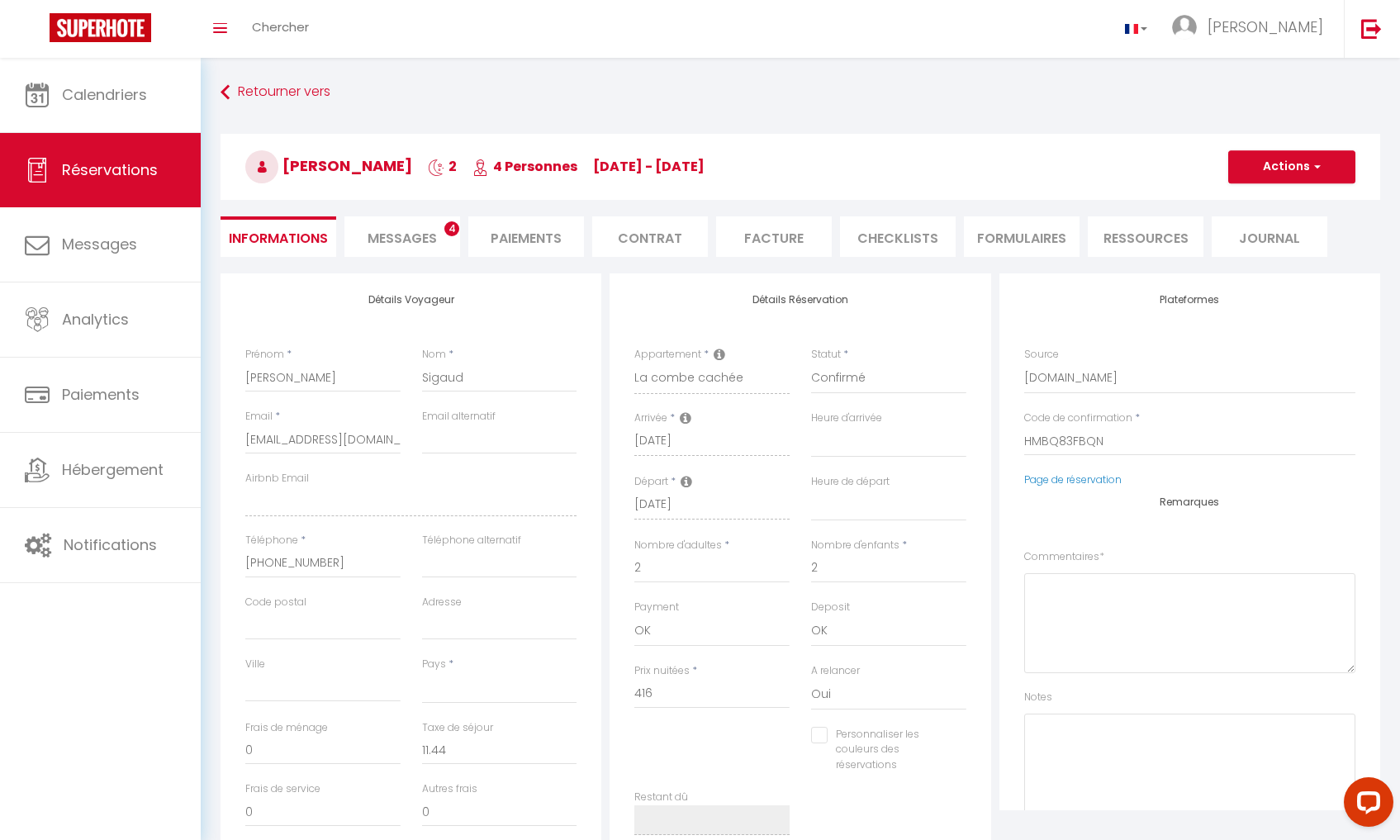 select 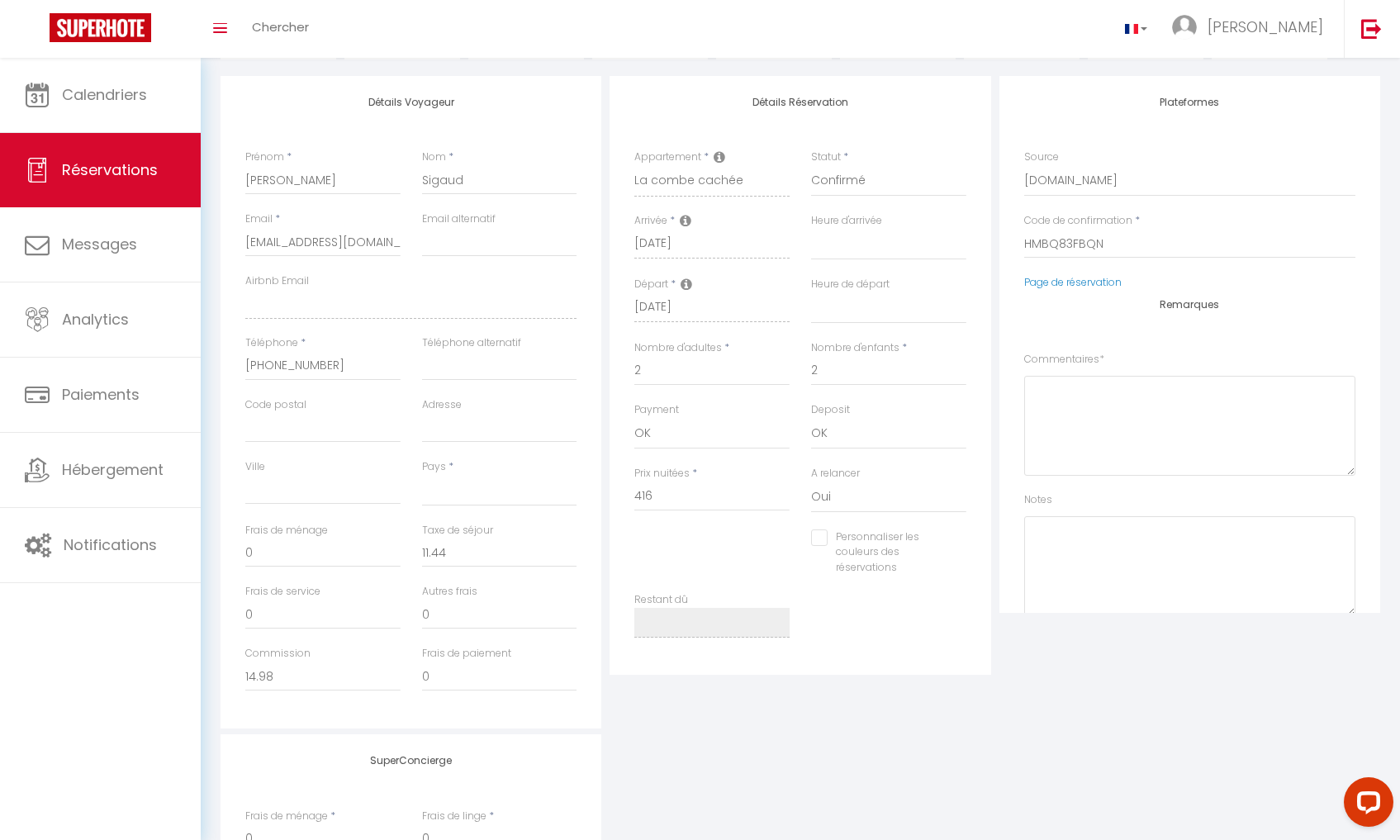 scroll, scrollTop: 0, scrollLeft: 0, axis: both 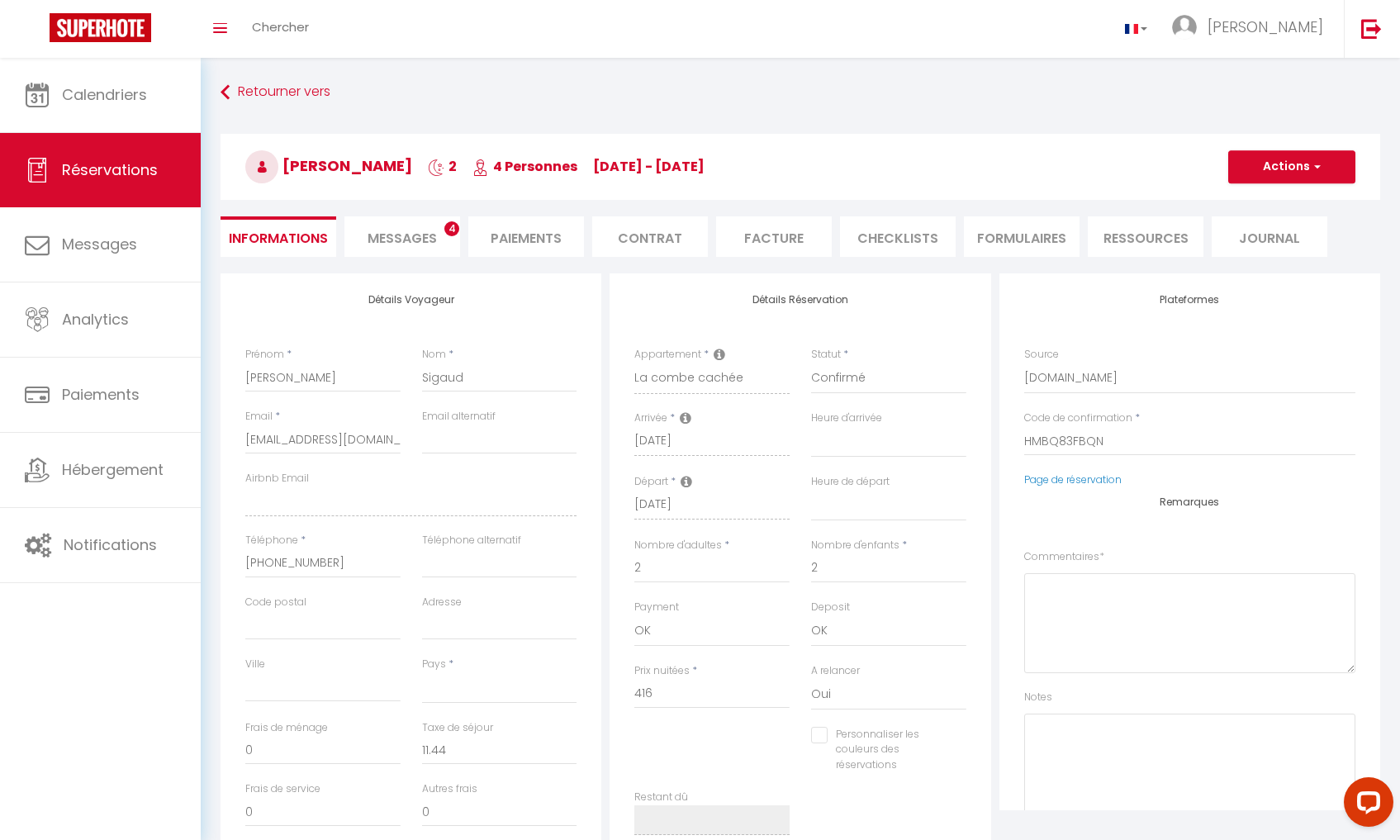 click on "Messages" at bounding box center [402, 238] 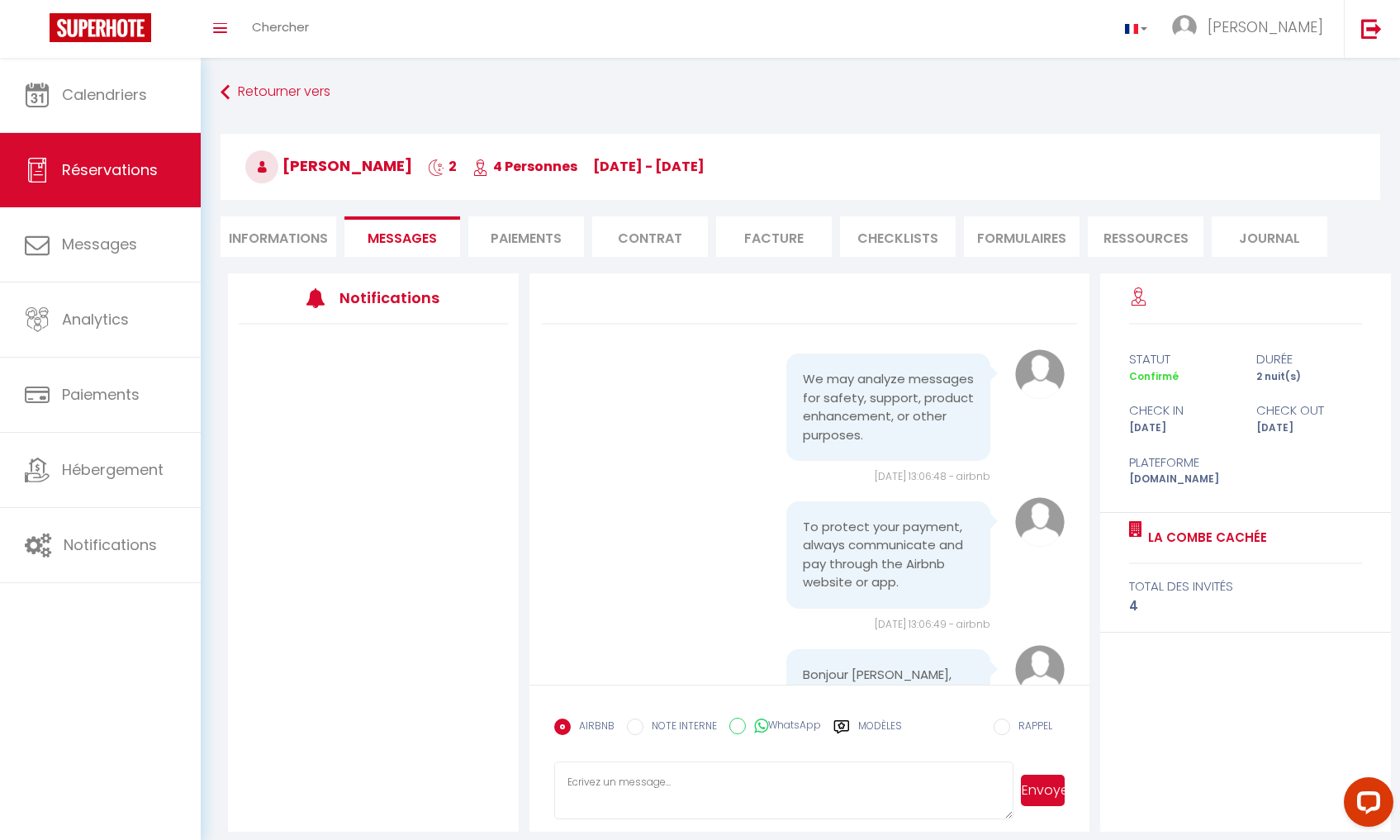 scroll, scrollTop: 453, scrollLeft: 0, axis: vertical 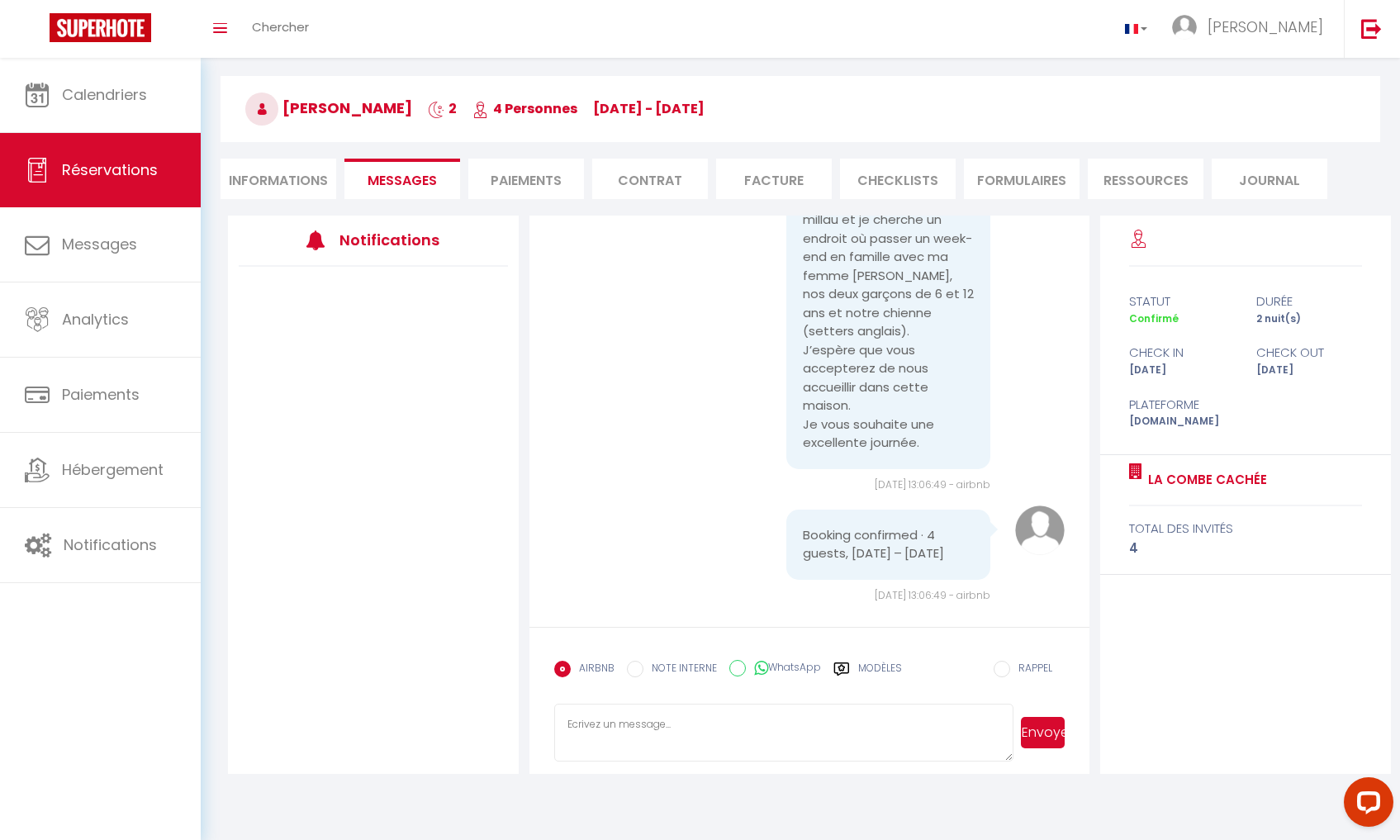 click at bounding box center (784, 733) 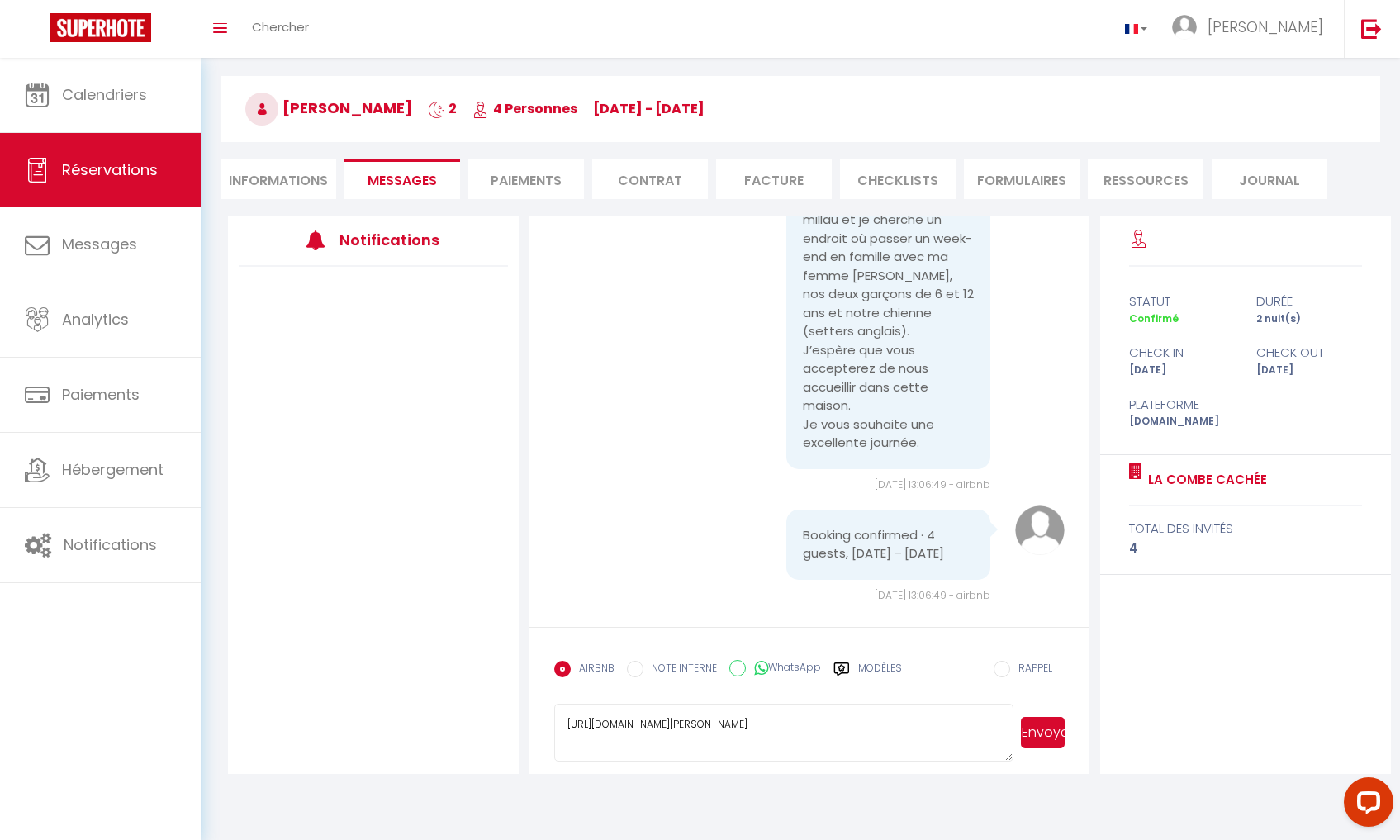 scroll, scrollTop: 73, scrollLeft: 0, axis: vertical 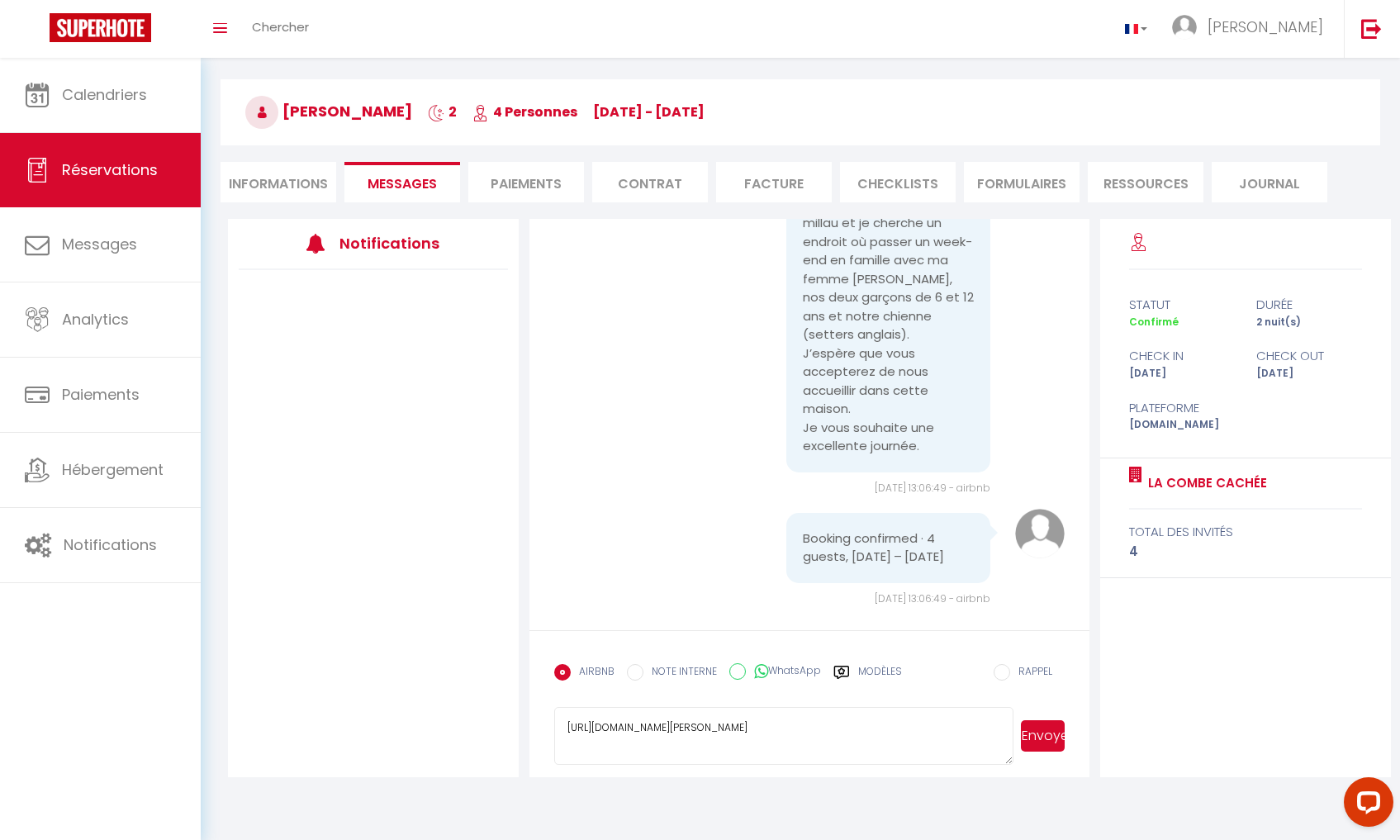 drag, startPoint x: 642, startPoint y: 745, endPoint x: 548, endPoint y: 711, distance: 99.95999 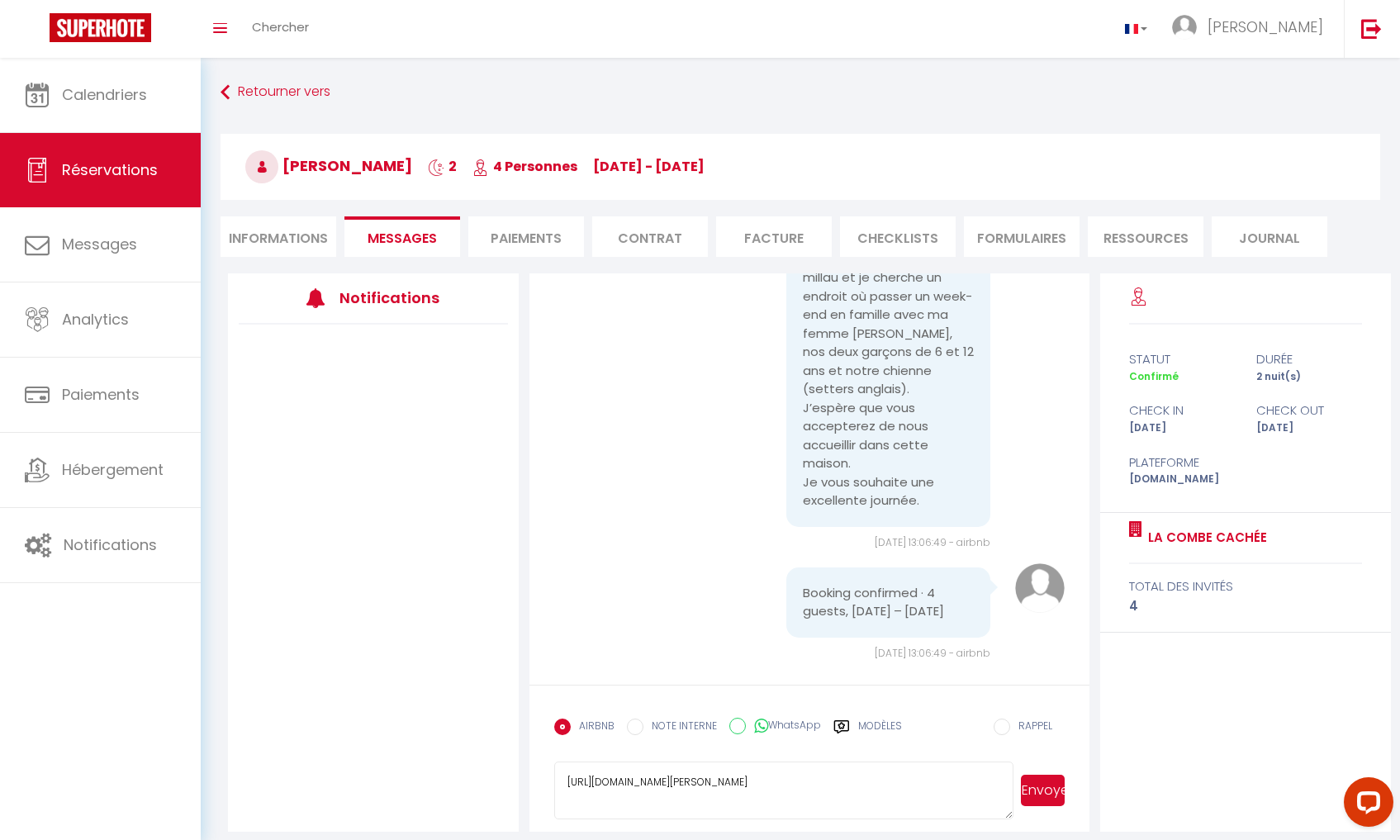 scroll, scrollTop: 34, scrollLeft: 0, axis: vertical 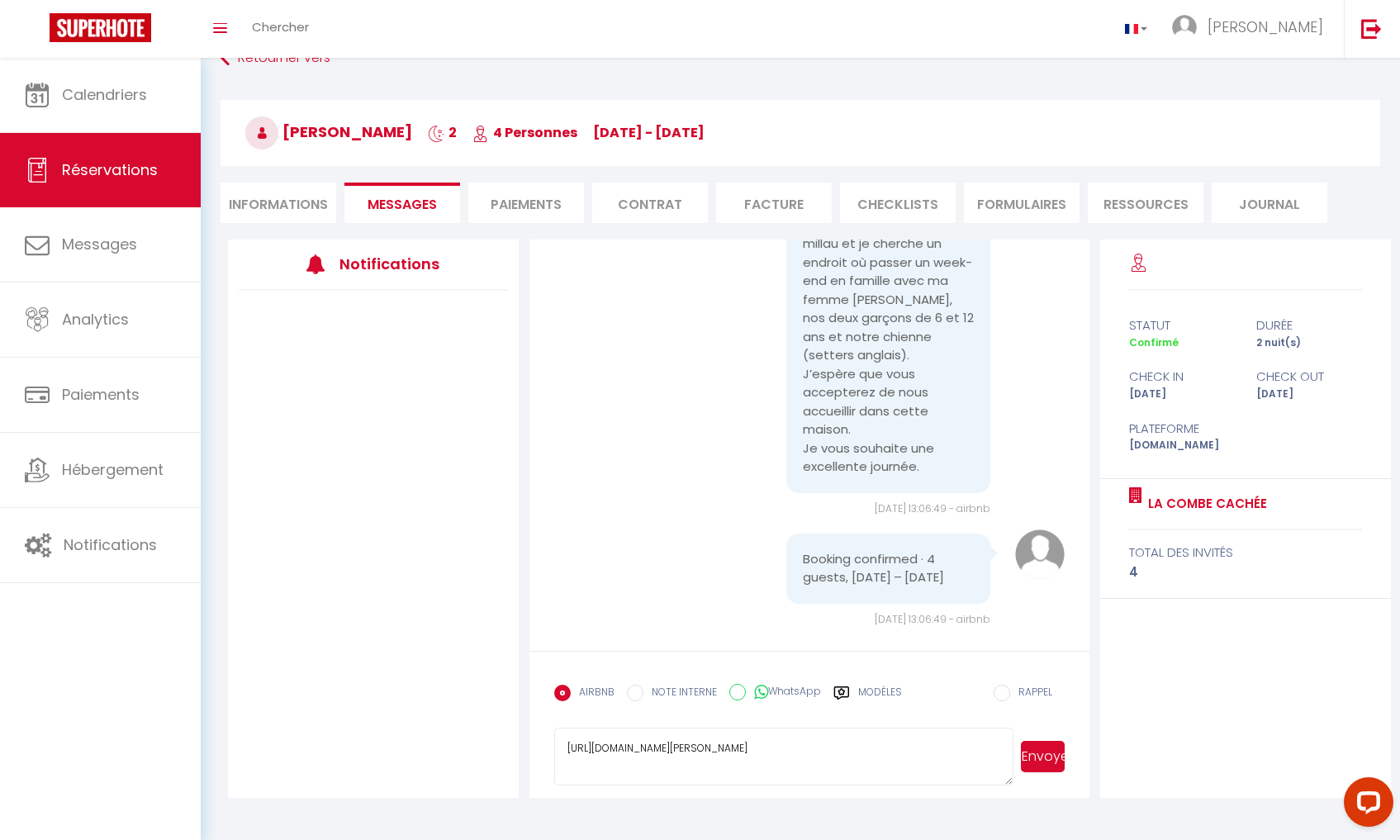 drag, startPoint x: 668, startPoint y: 768, endPoint x: 553, endPoint y: 714, distance: 127.04724 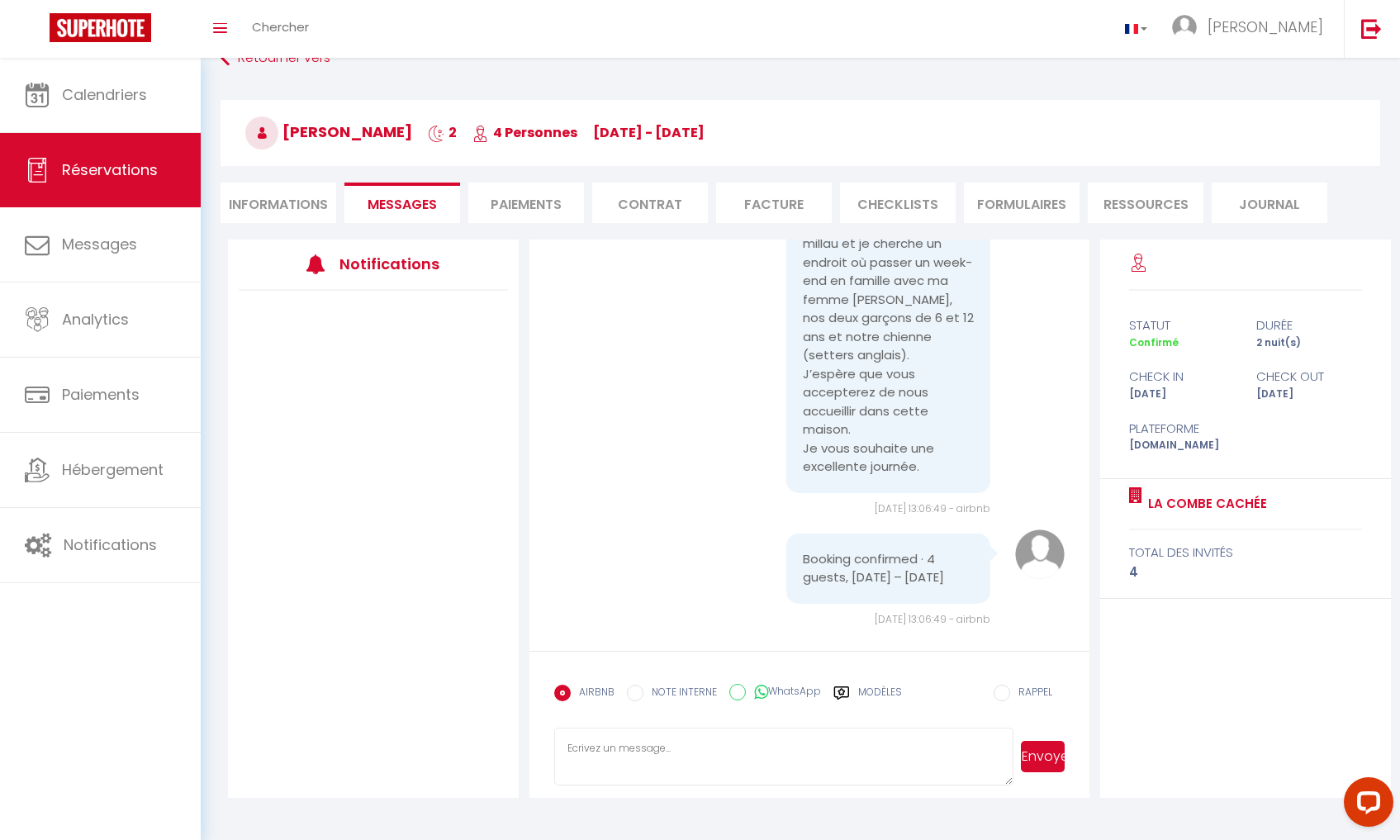 scroll, scrollTop: 0, scrollLeft: 0, axis: both 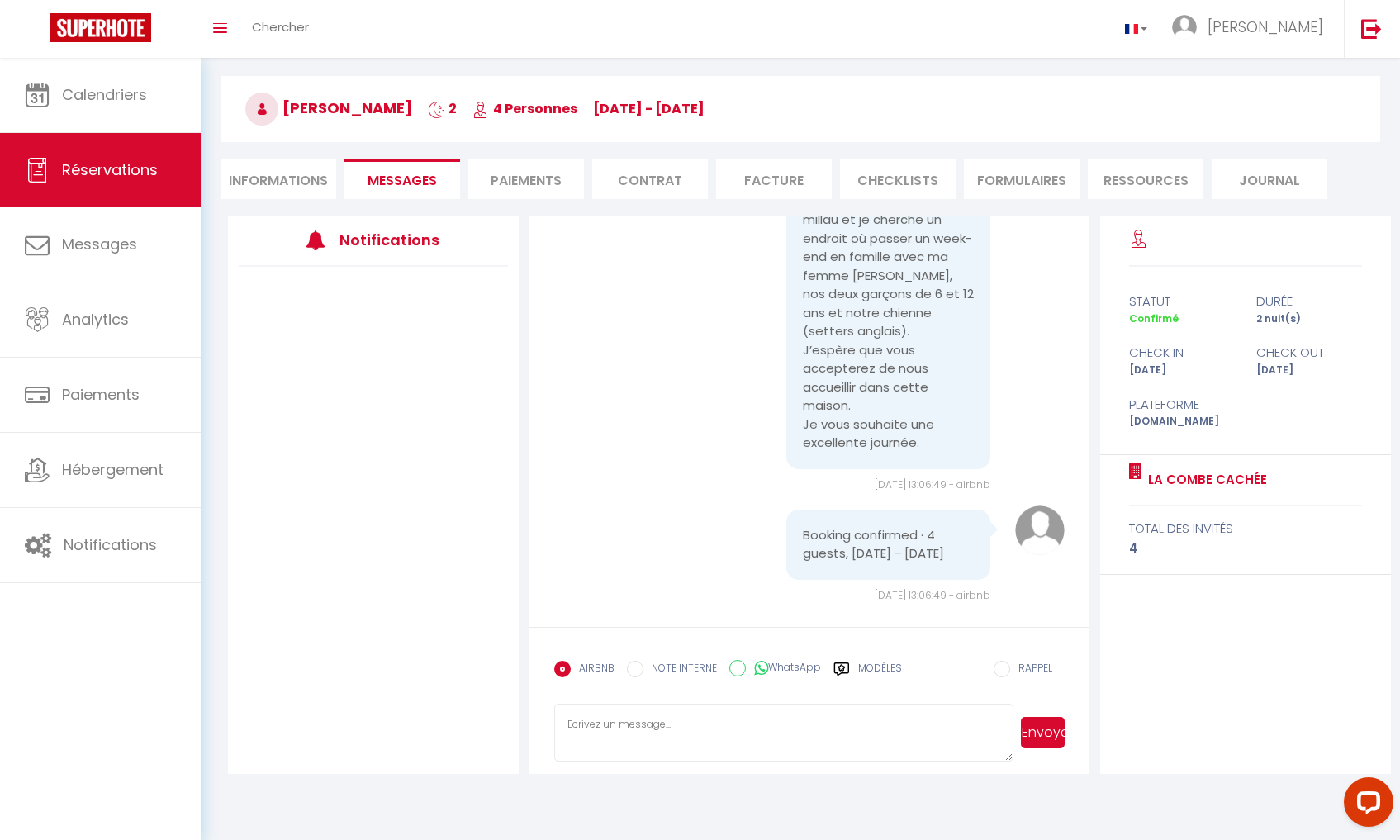click at bounding box center (784, 733) 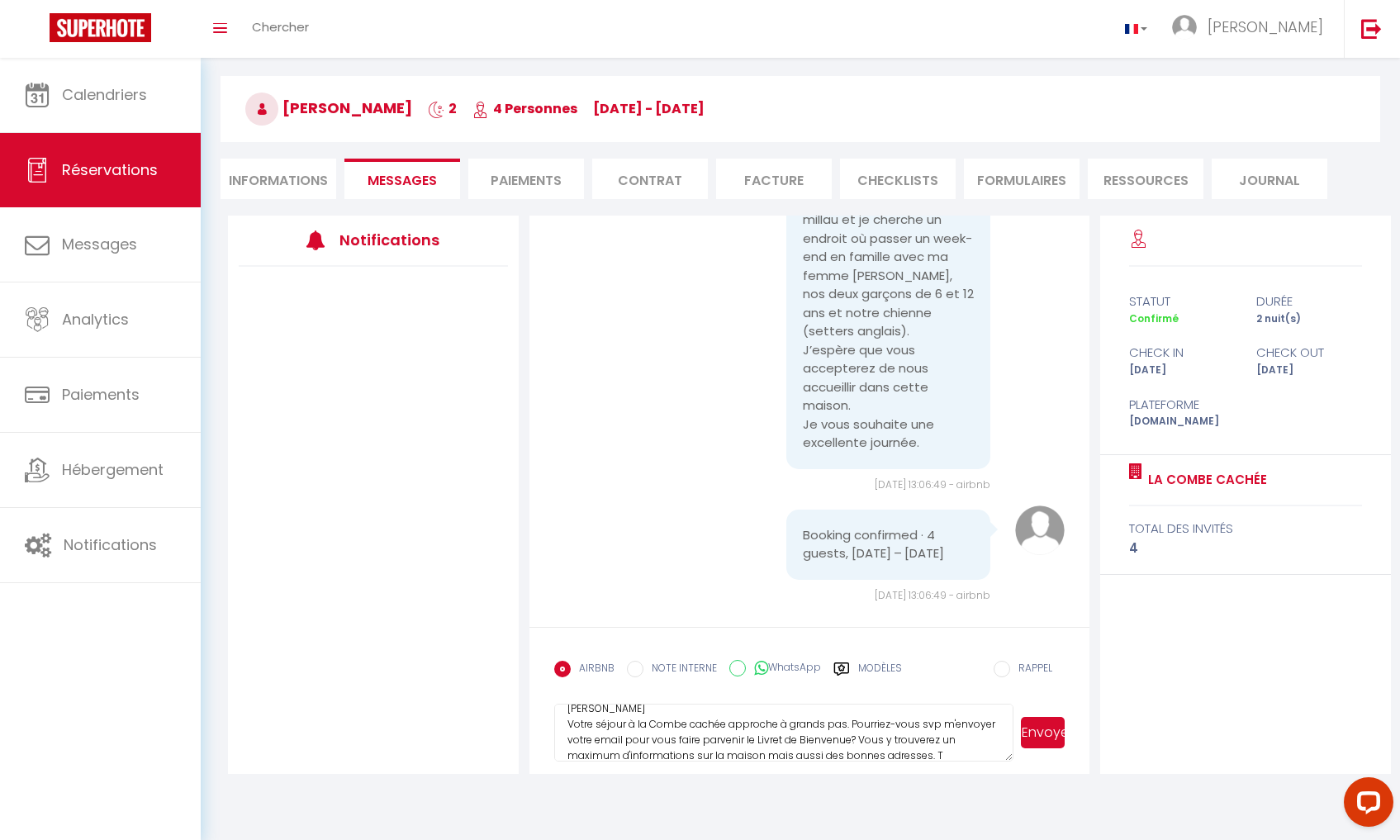 scroll, scrollTop: 31, scrollLeft: 0, axis: vertical 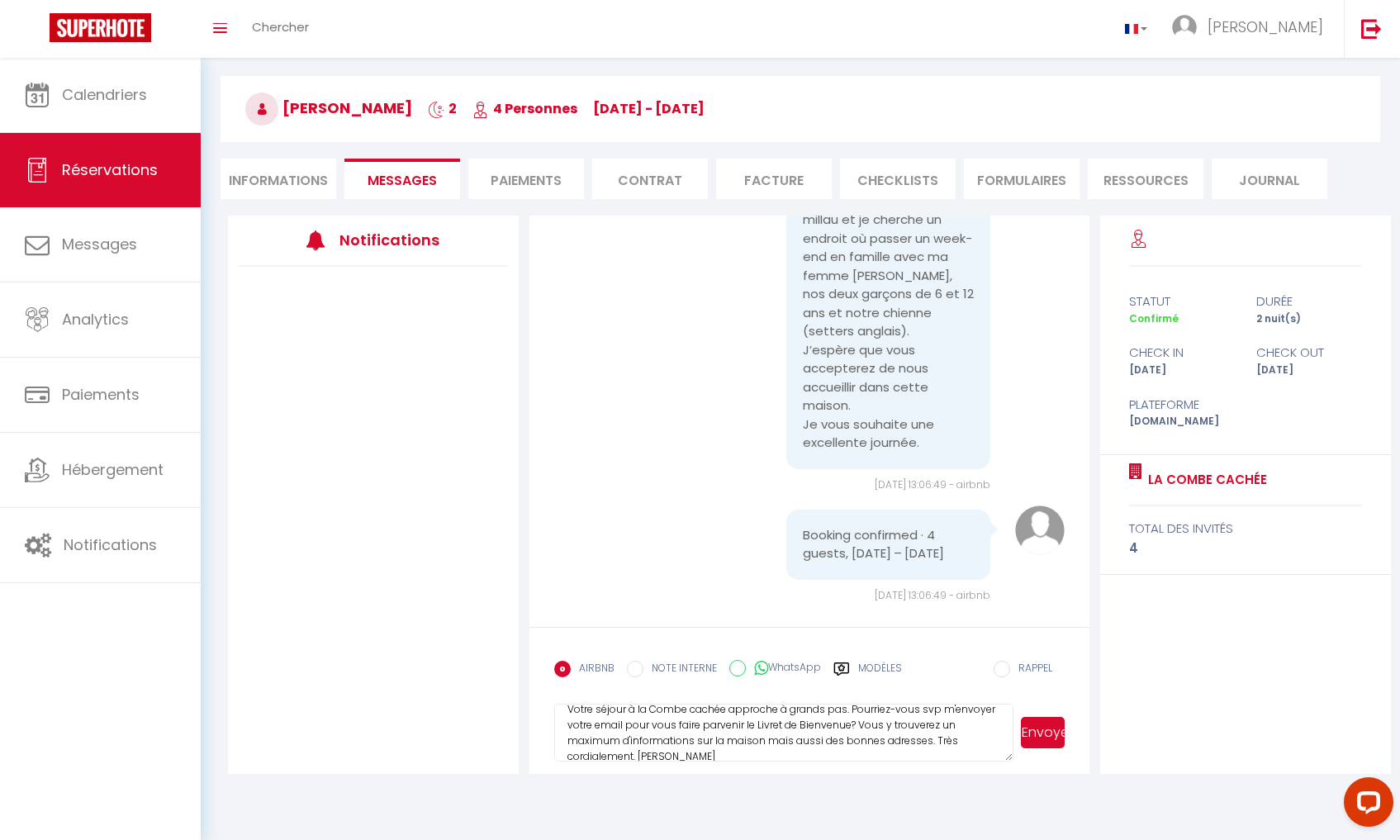 type on "[PERSON_NAME]
Votre séjour à la Combe cachée approche à grands pas. Pourriez-vous svp m'envoyer votre email pour vous faire parvenir le Livret de Bienvenue? Vous y trouverez un maximum d'informations sur la maison mais aussi des bonnes adresses. Très cordialement. [PERSON_NAME]" 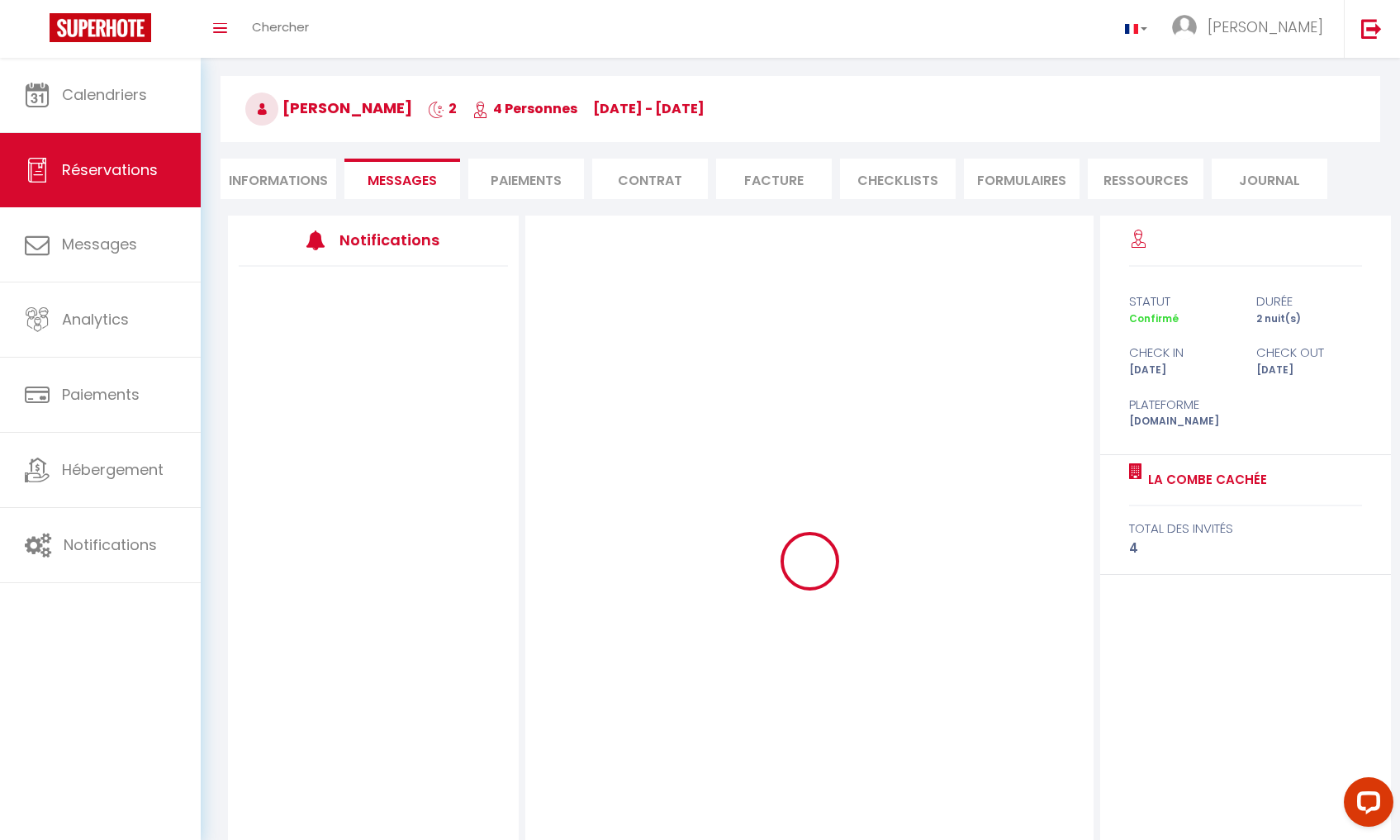 type 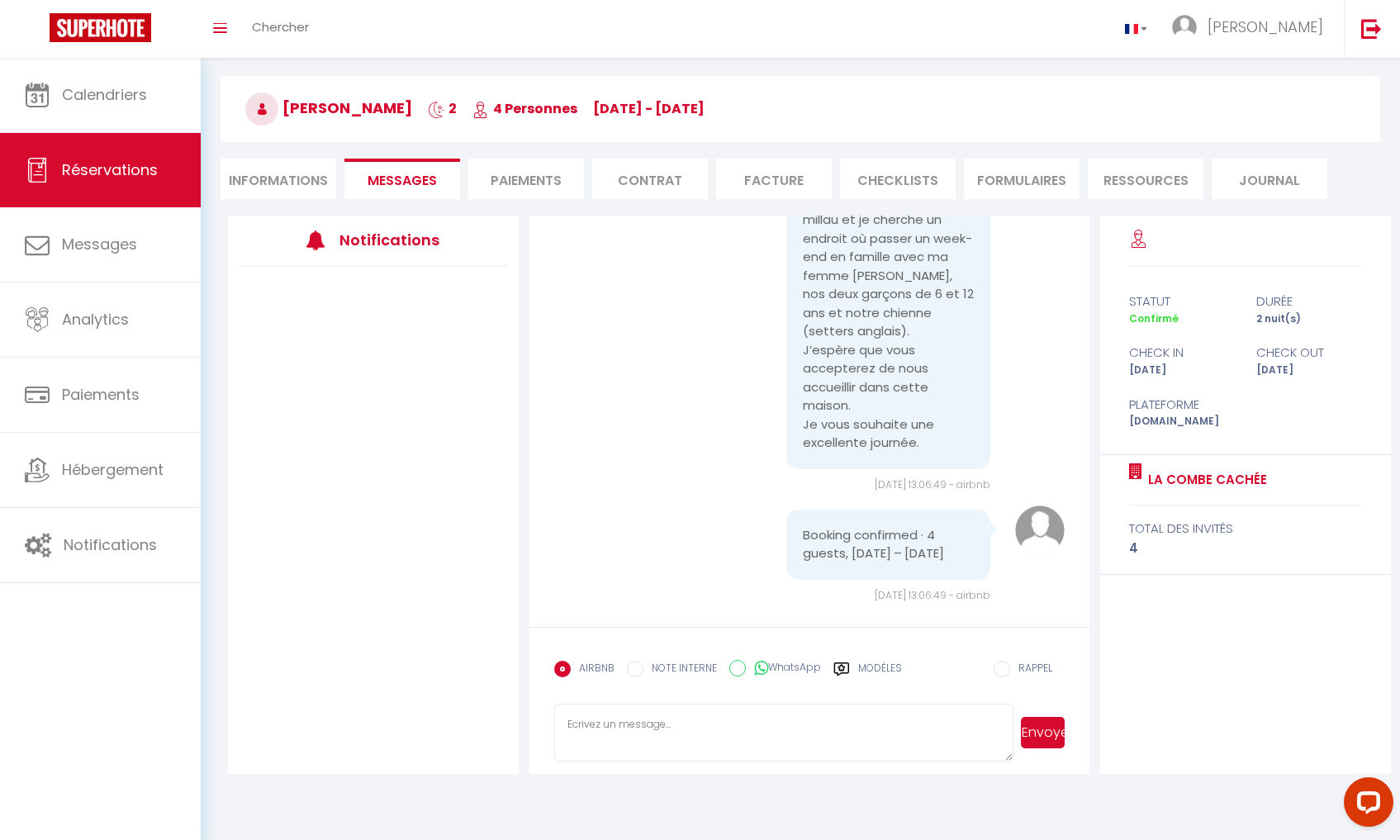 scroll, scrollTop: 434, scrollLeft: 0, axis: vertical 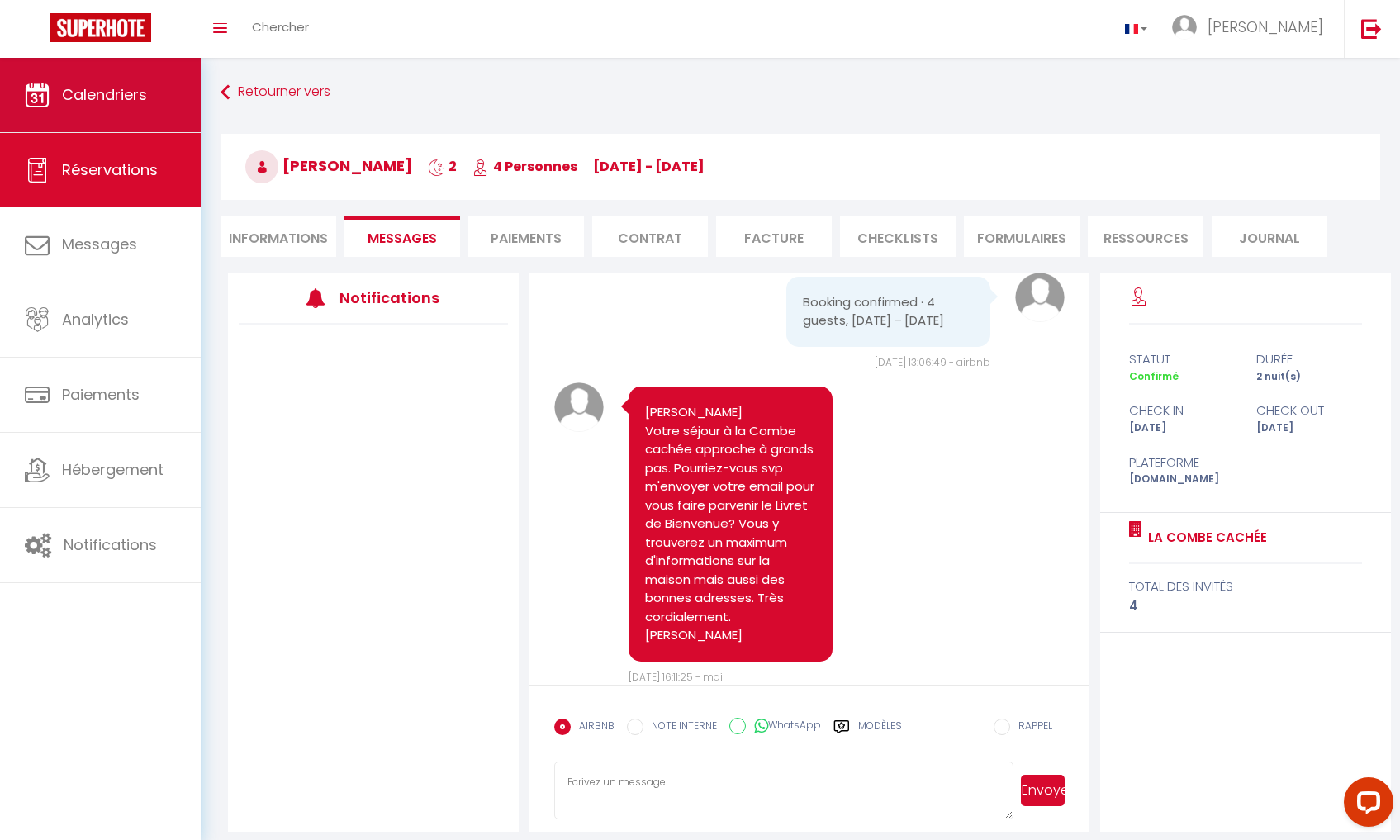 click on "Calendriers" at bounding box center [100, 95] 